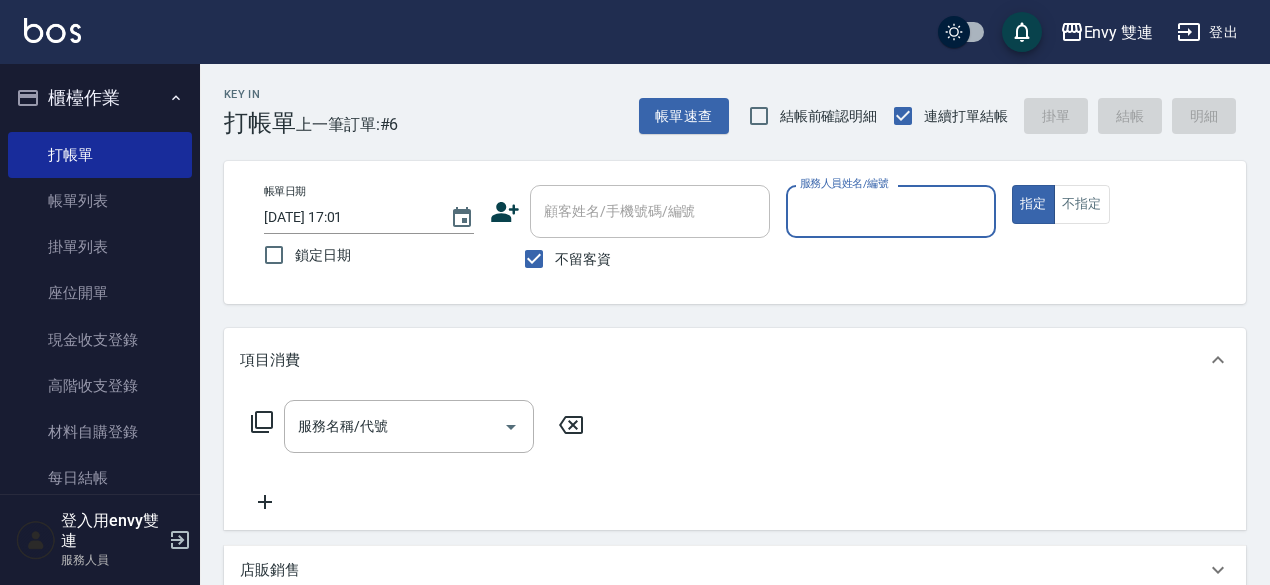 scroll, scrollTop: 0, scrollLeft: 0, axis: both 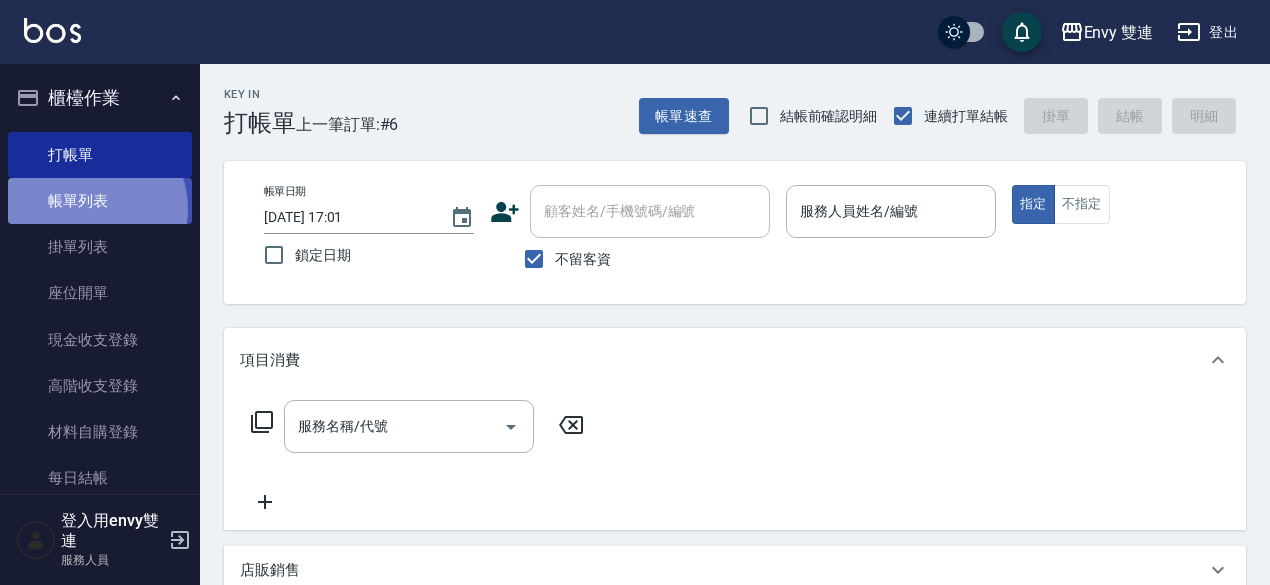 click on "帳單列表" at bounding box center [100, 201] 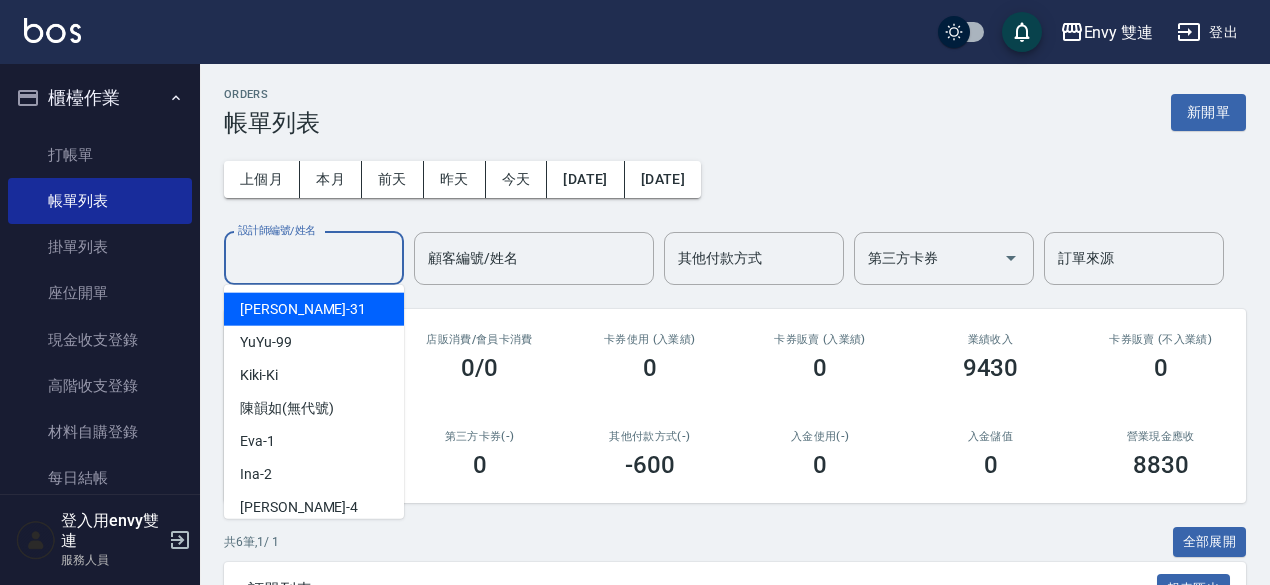 click on "設計師編號/姓名" at bounding box center [314, 258] 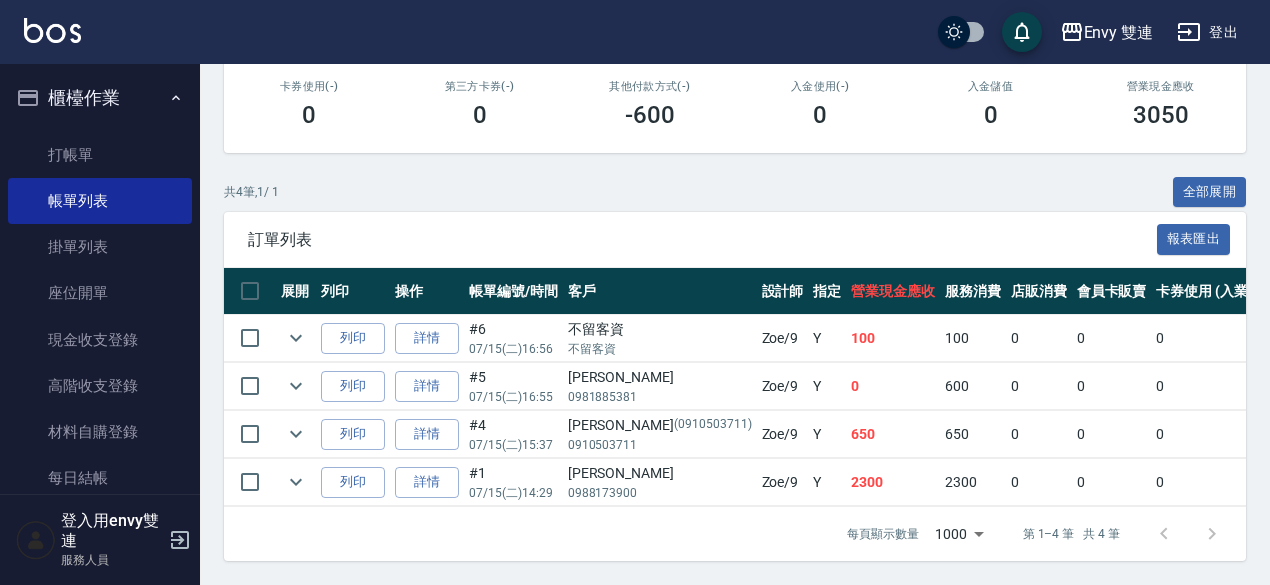scroll, scrollTop: 352, scrollLeft: 0, axis: vertical 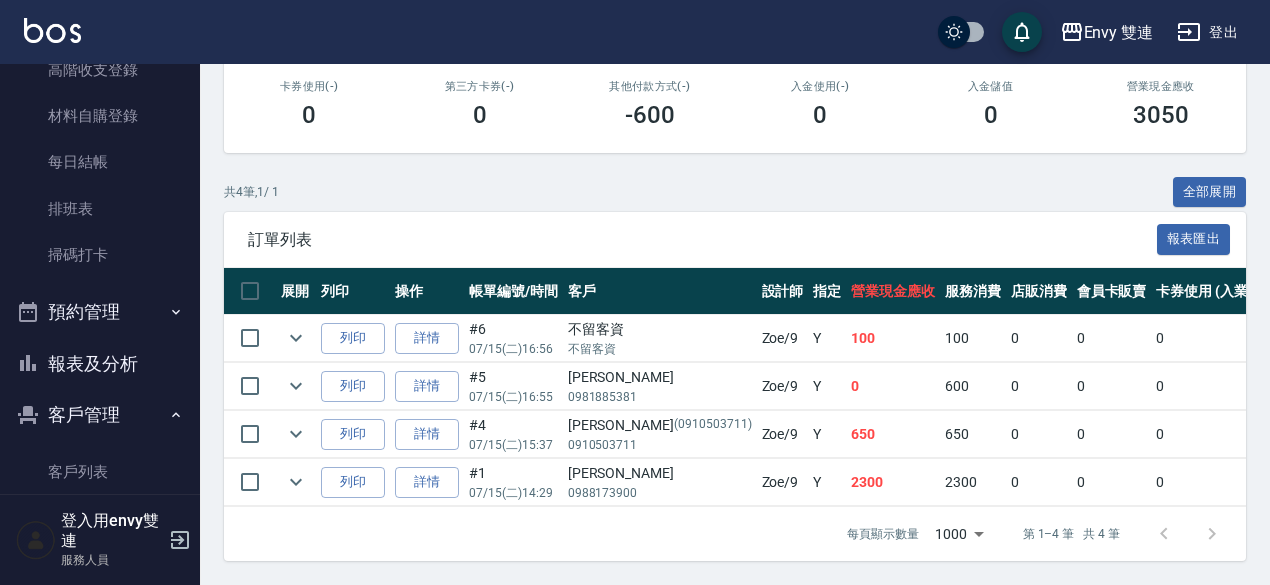 type on "Zoe-9" 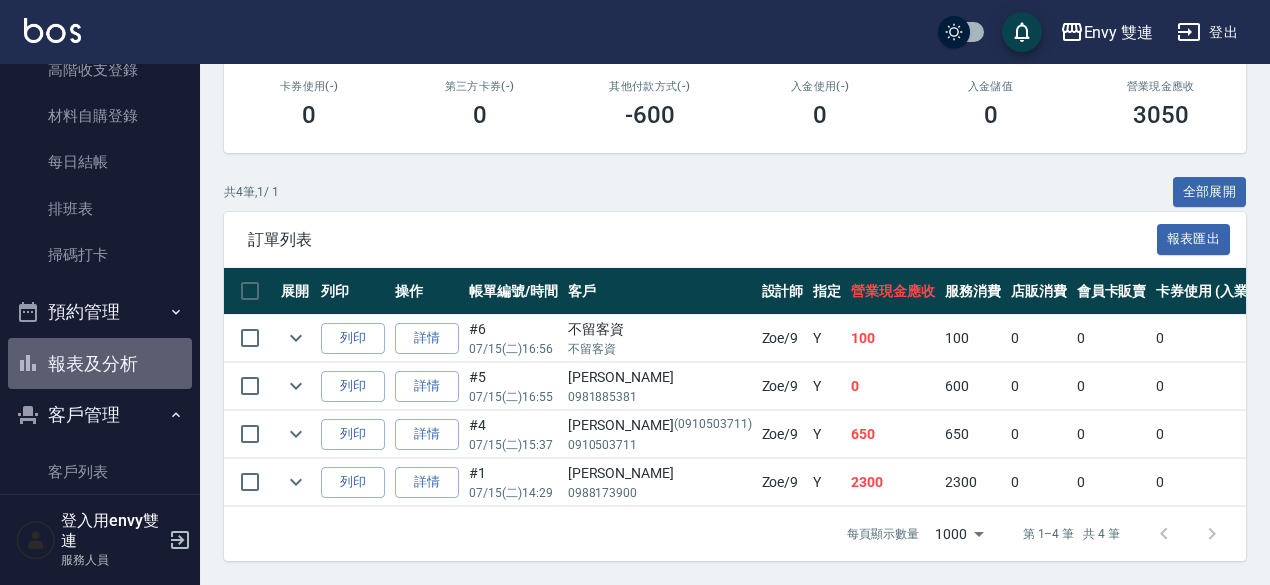 click on "報表及分析" at bounding box center [100, 364] 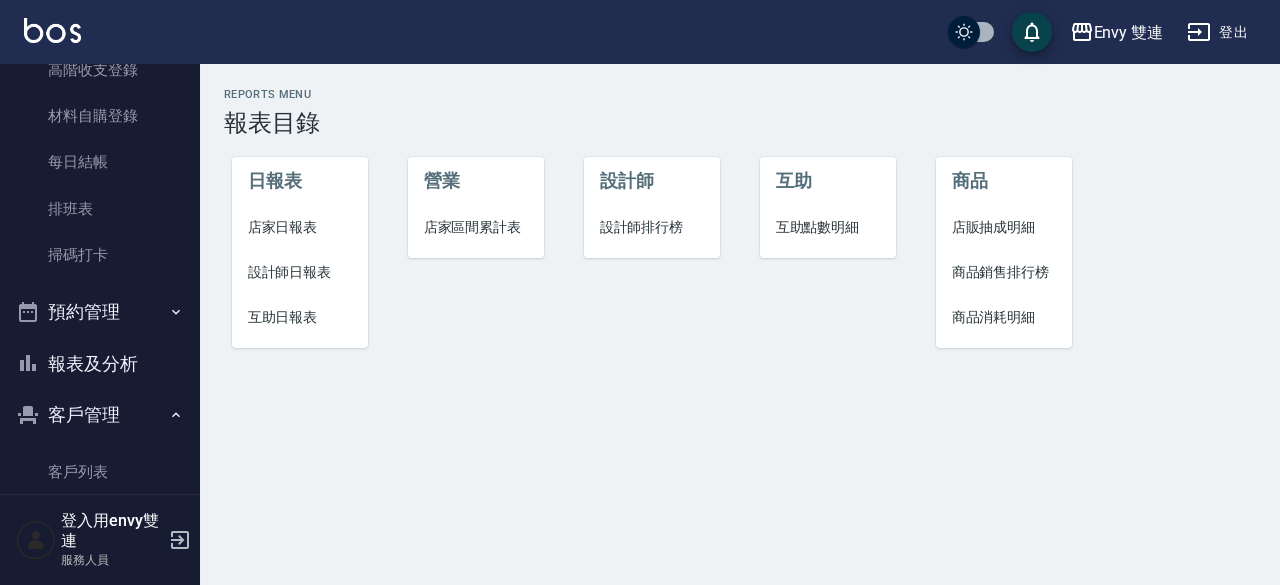 click on "設計師日報表" at bounding box center [300, 272] 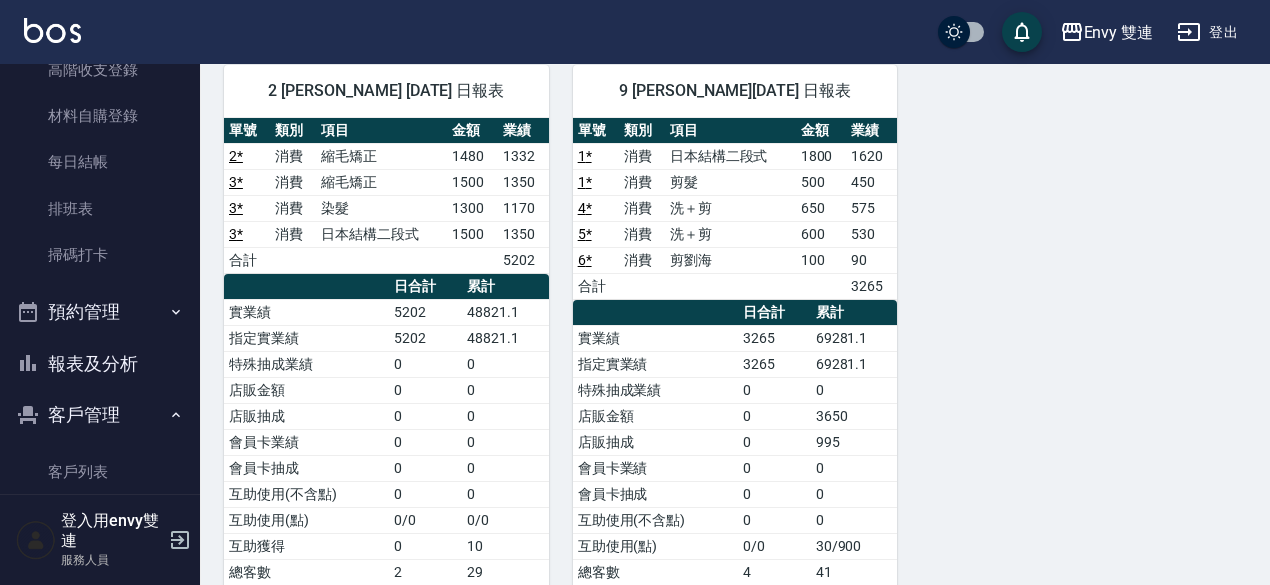 scroll, scrollTop: 0, scrollLeft: 0, axis: both 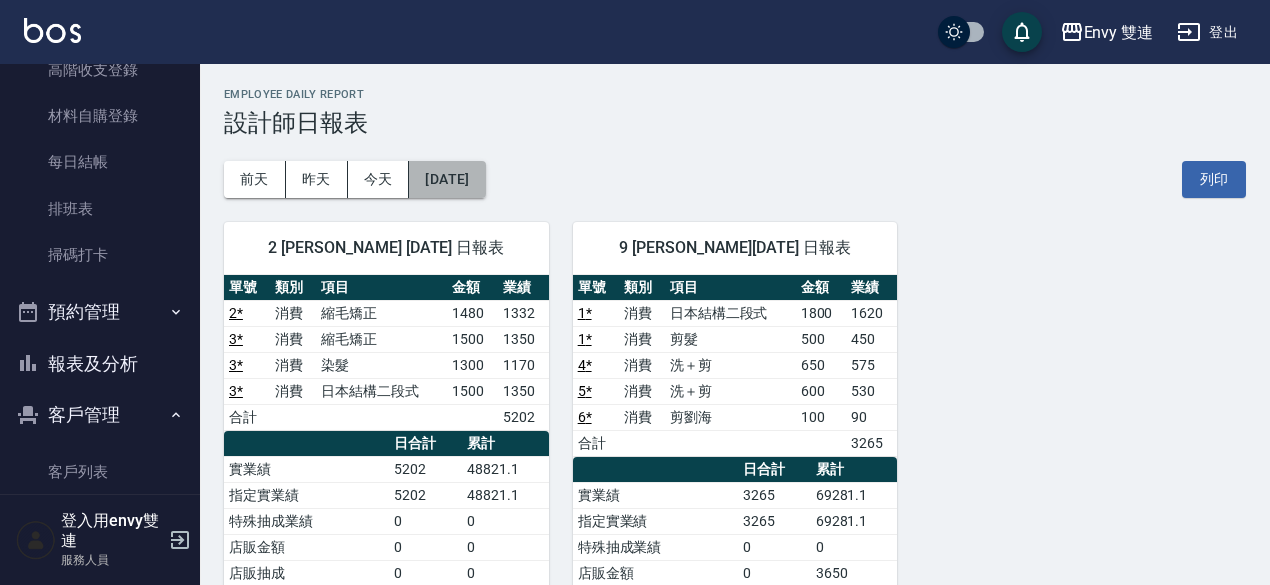 click on "[DATE]" at bounding box center (447, 179) 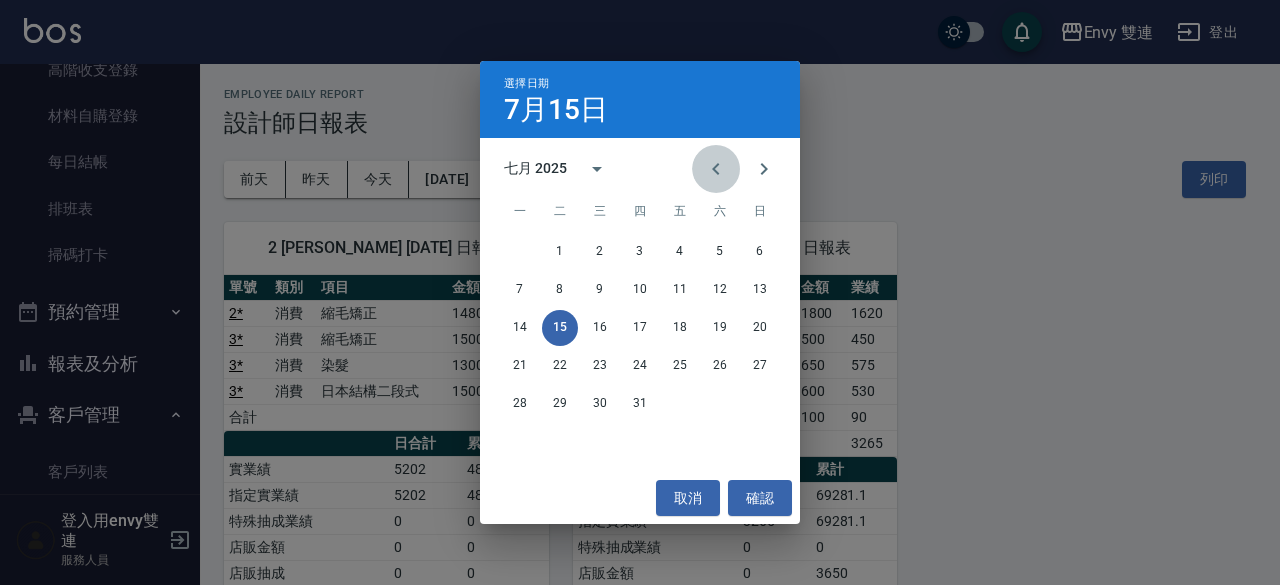 click 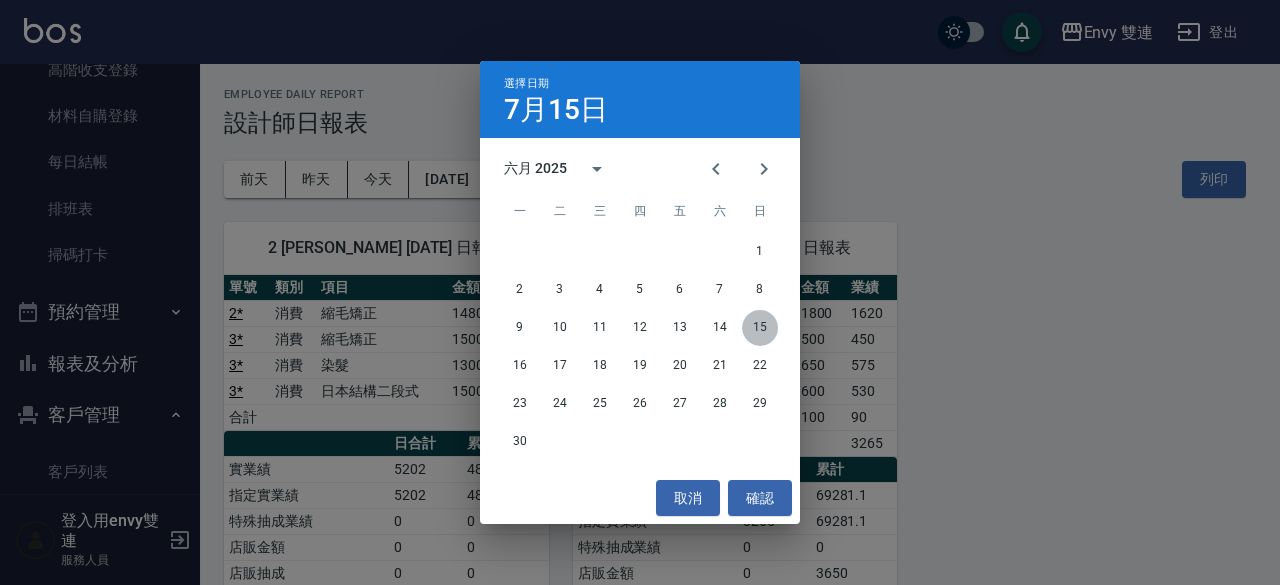 click on "15" at bounding box center [760, 328] 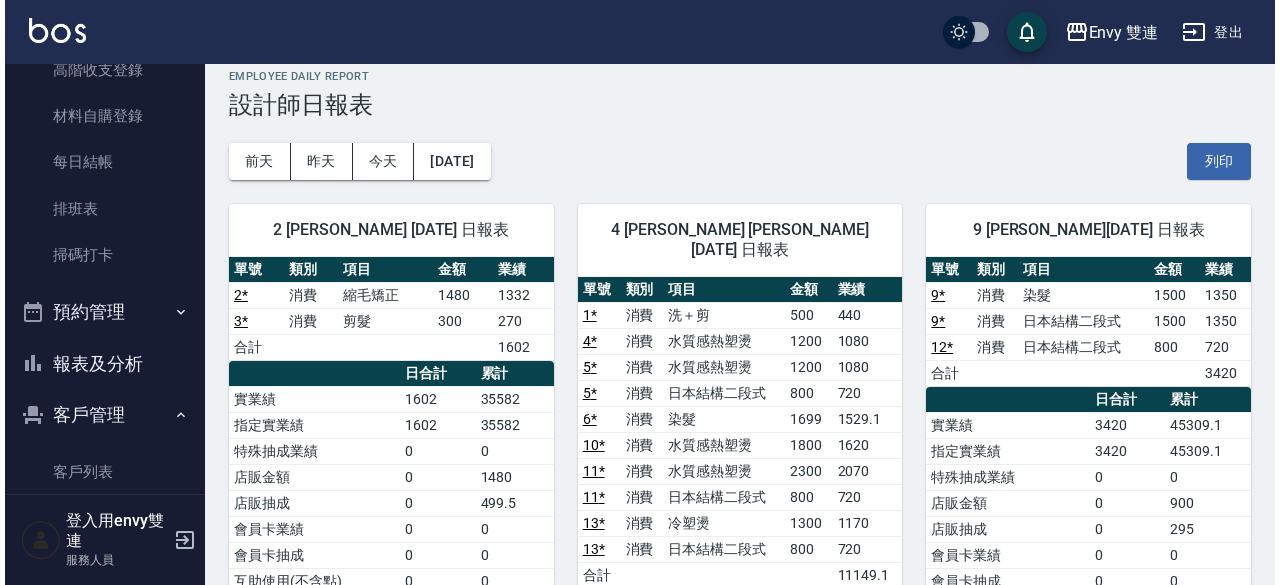 scroll, scrollTop: 12, scrollLeft: 0, axis: vertical 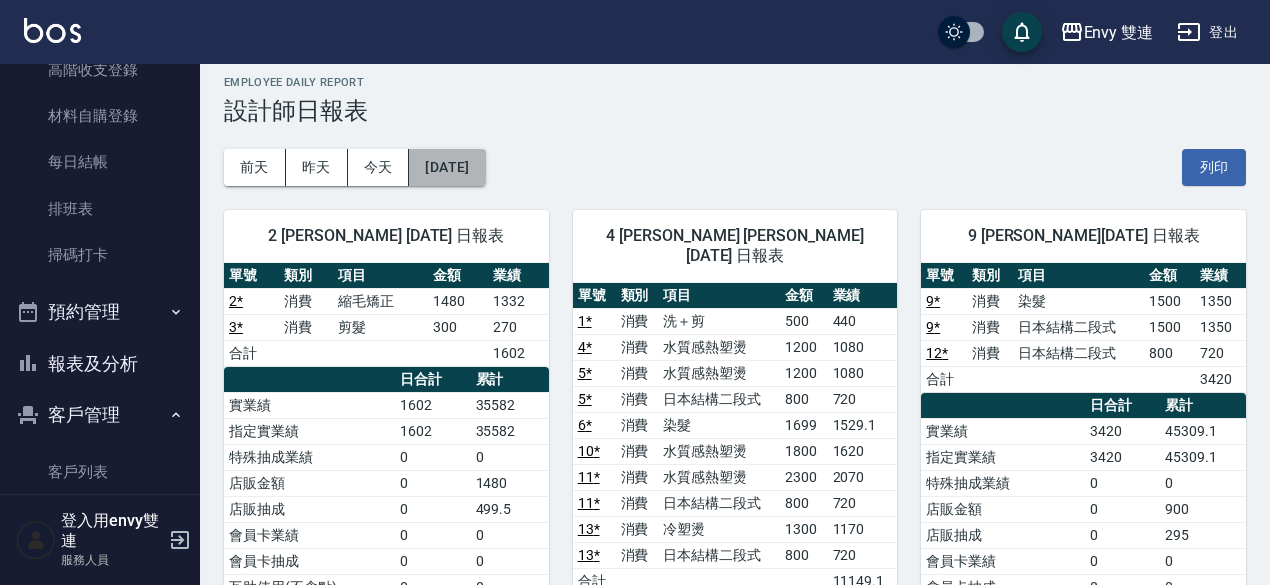 click on "[DATE]" at bounding box center (447, 167) 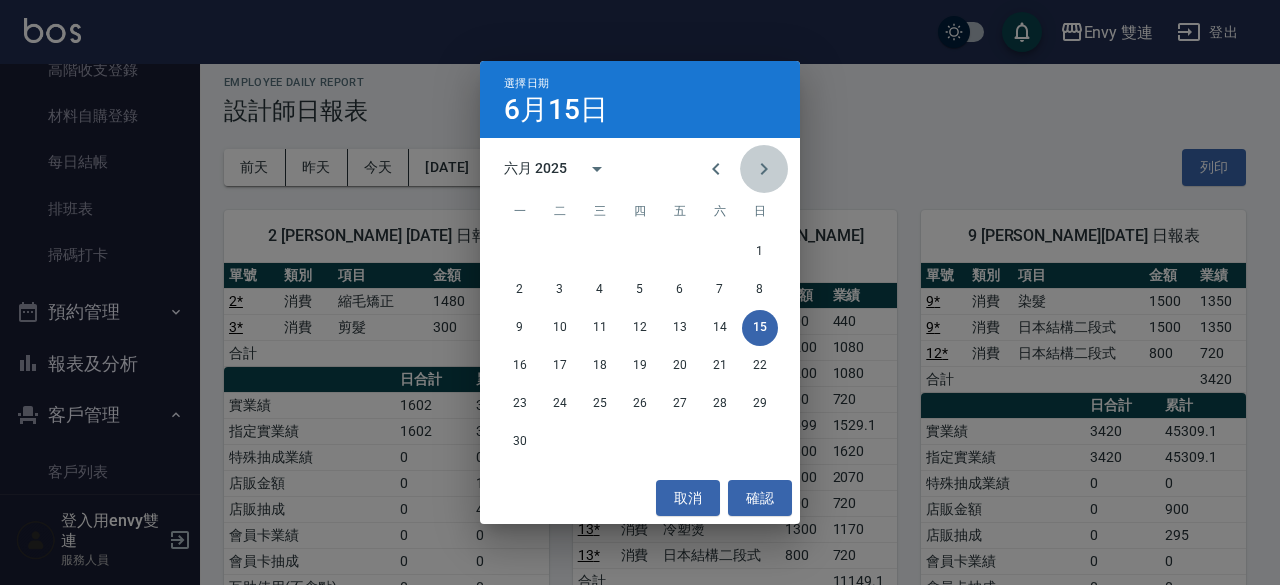 click 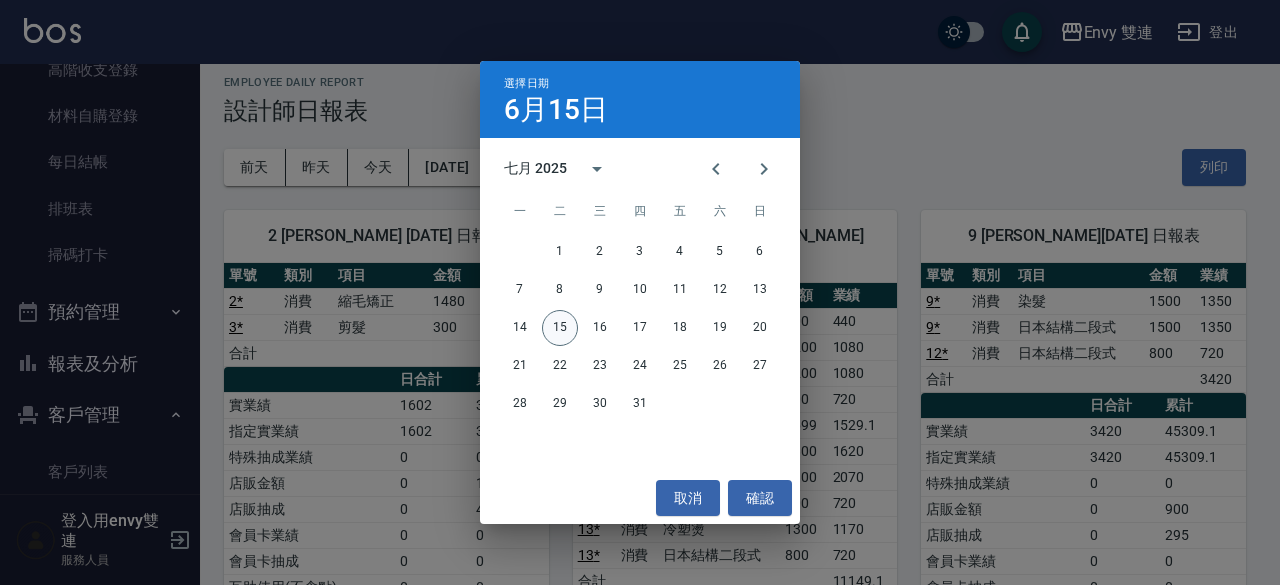 click on "15" at bounding box center [560, 328] 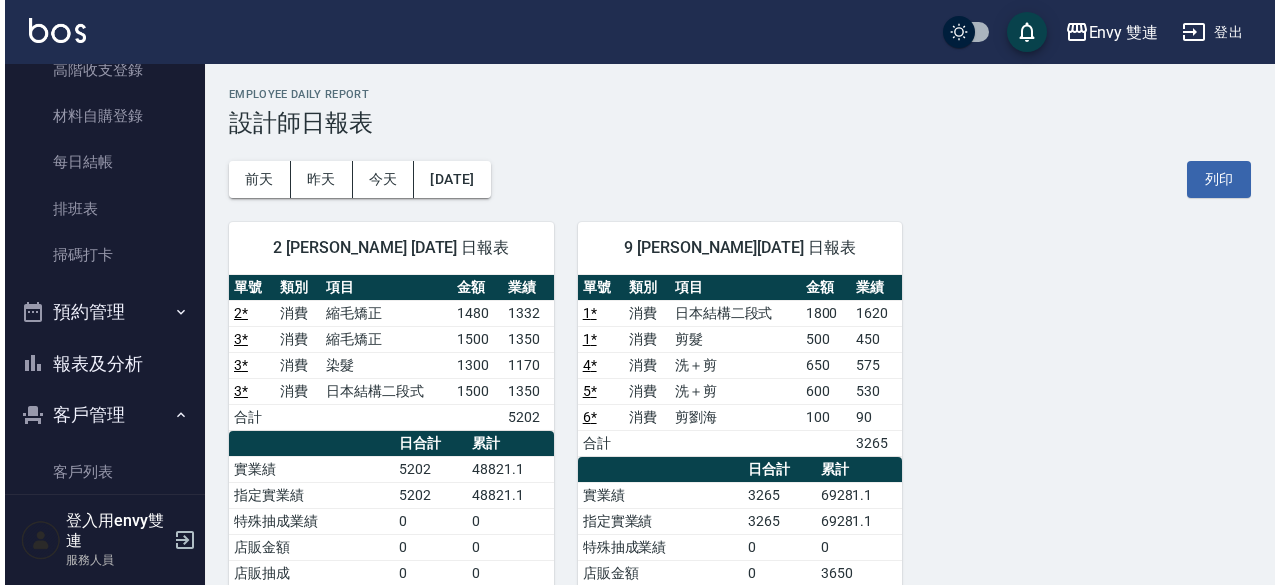 scroll, scrollTop: 1, scrollLeft: 0, axis: vertical 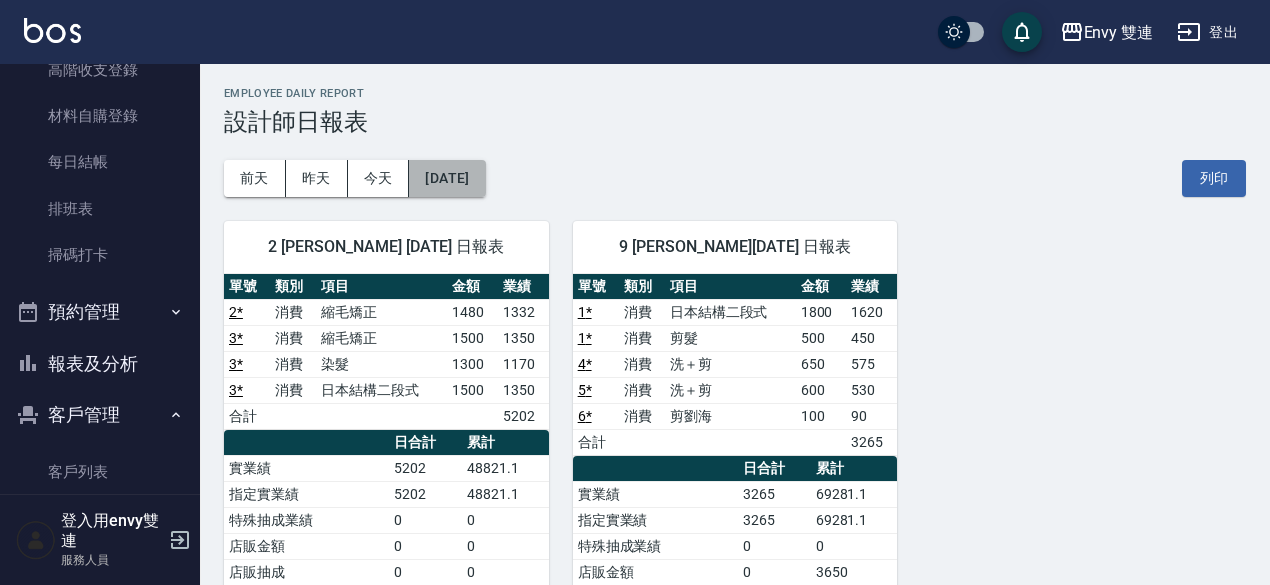 click on "[DATE]" at bounding box center [447, 178] 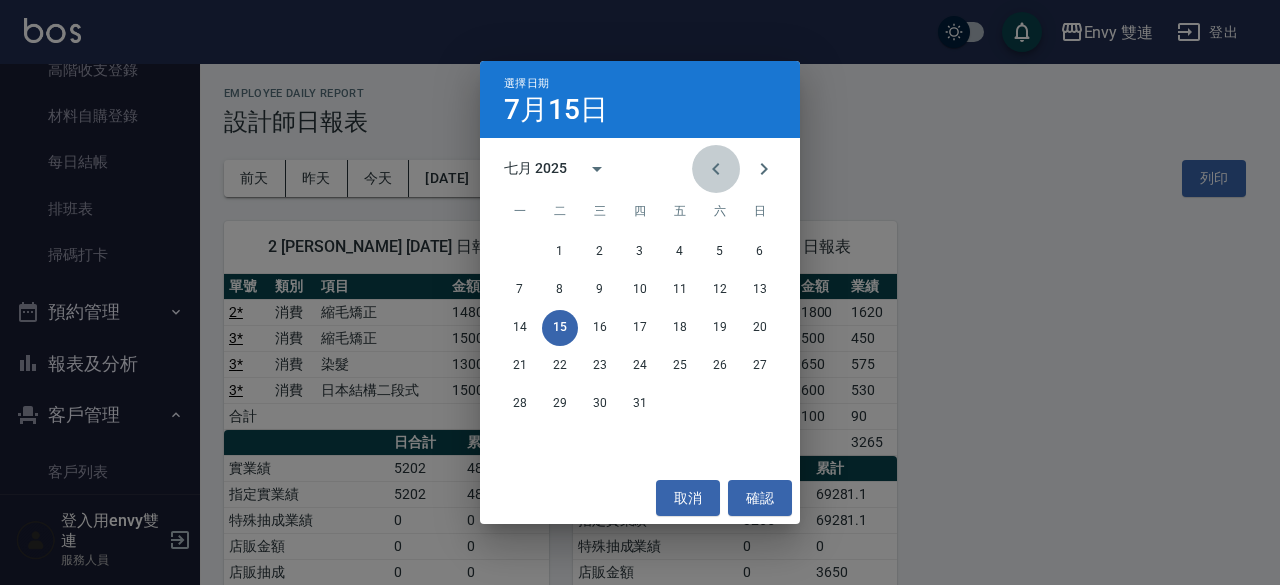 click 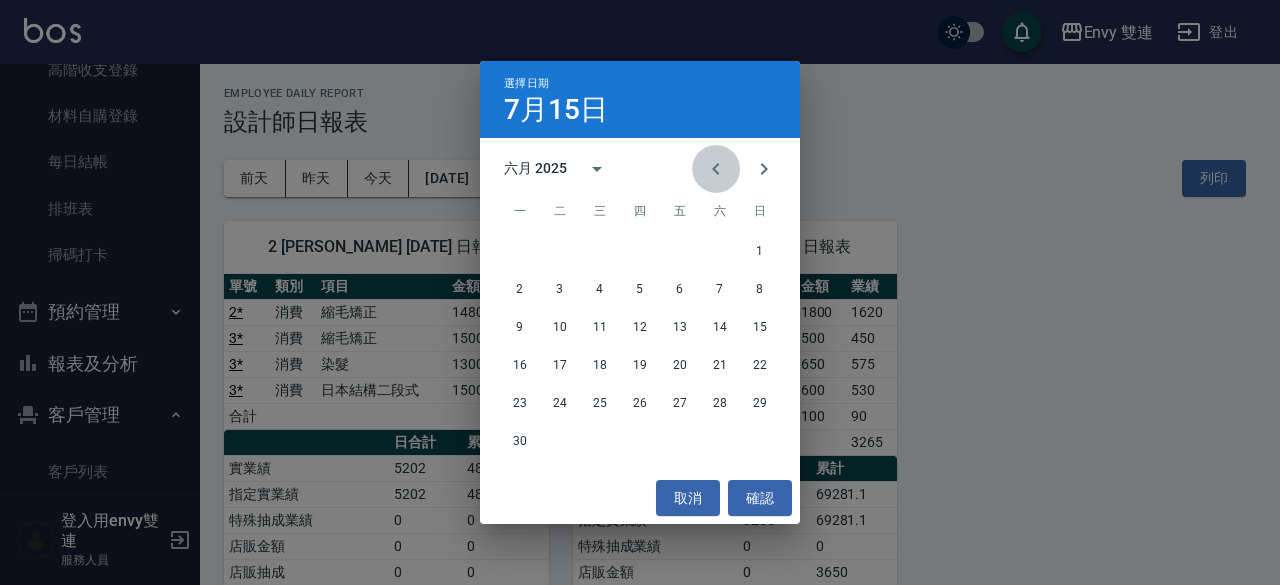 click 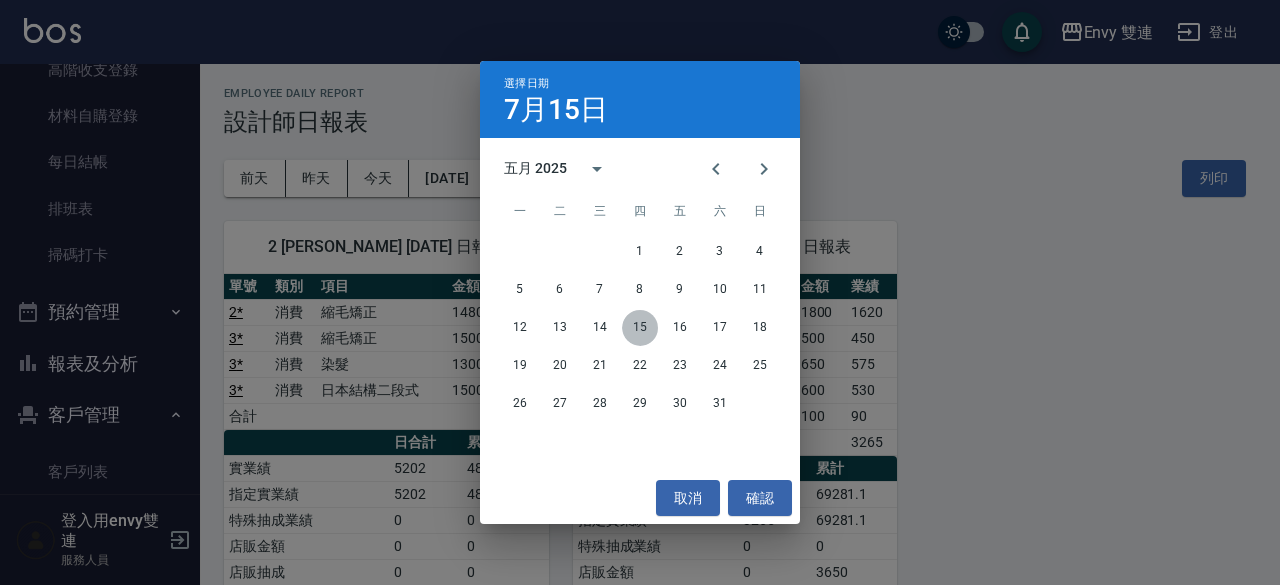 click on "15" at bounding box center (640, 328) 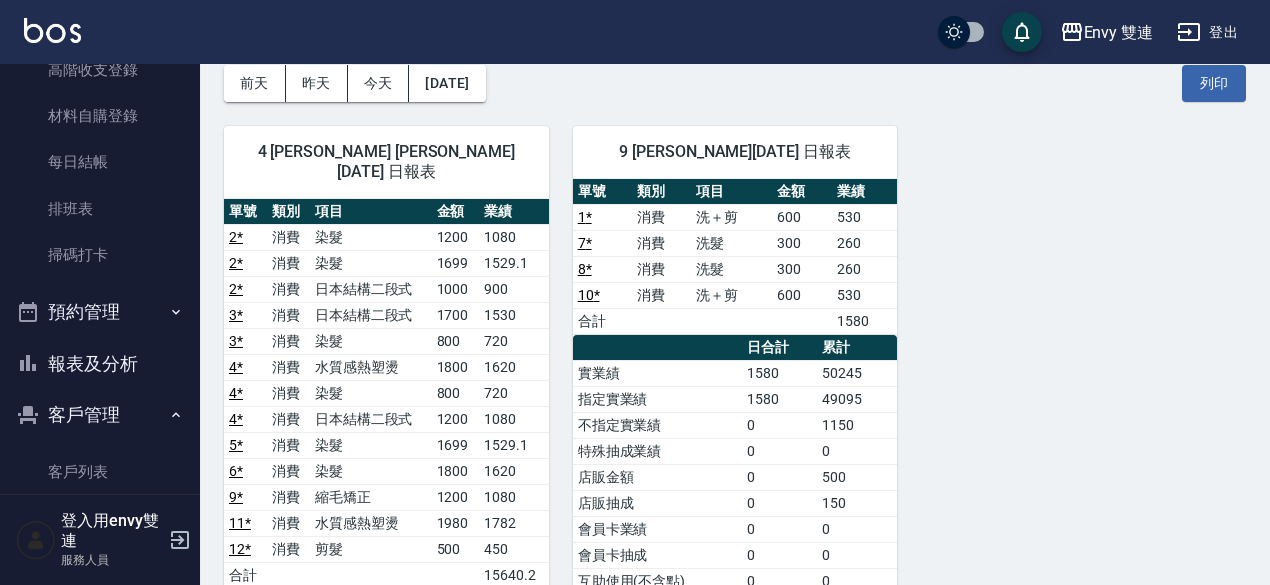 scroll, scrollTop: 0, scrollLeft: 0, axis: both 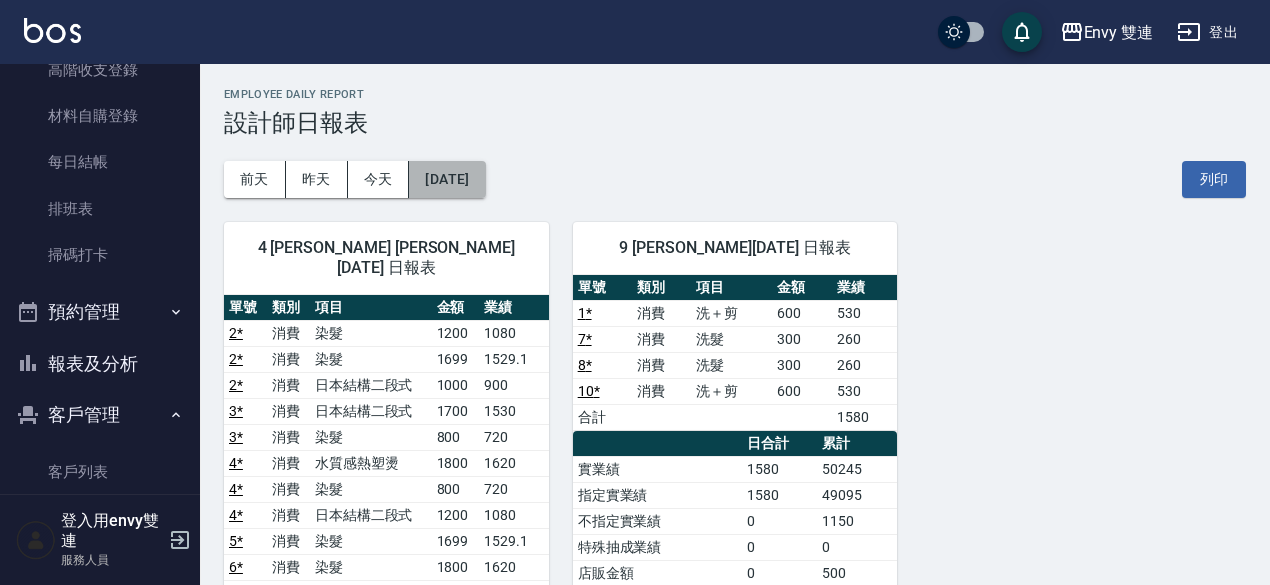 click on "2025/05/15" at bounding box center [447, 179] 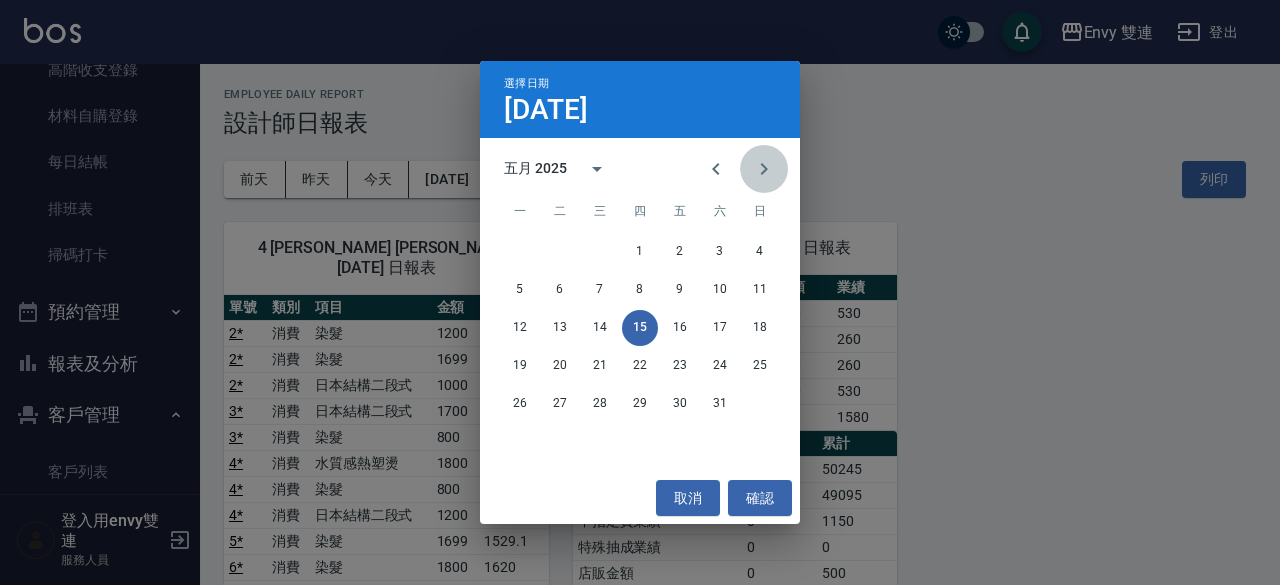 click 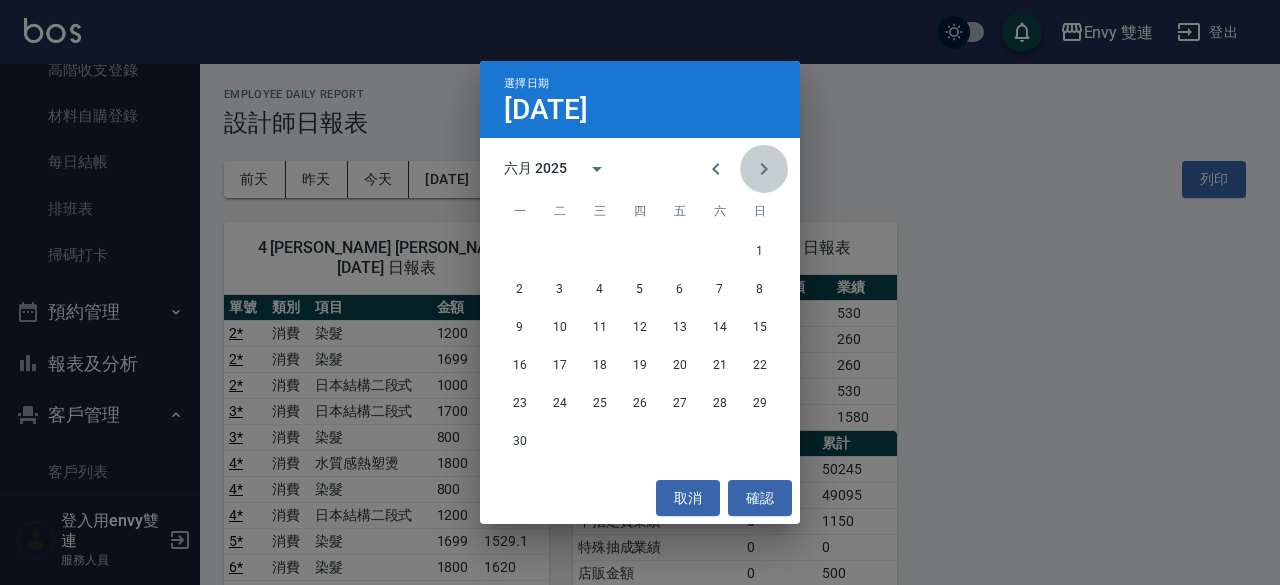 click 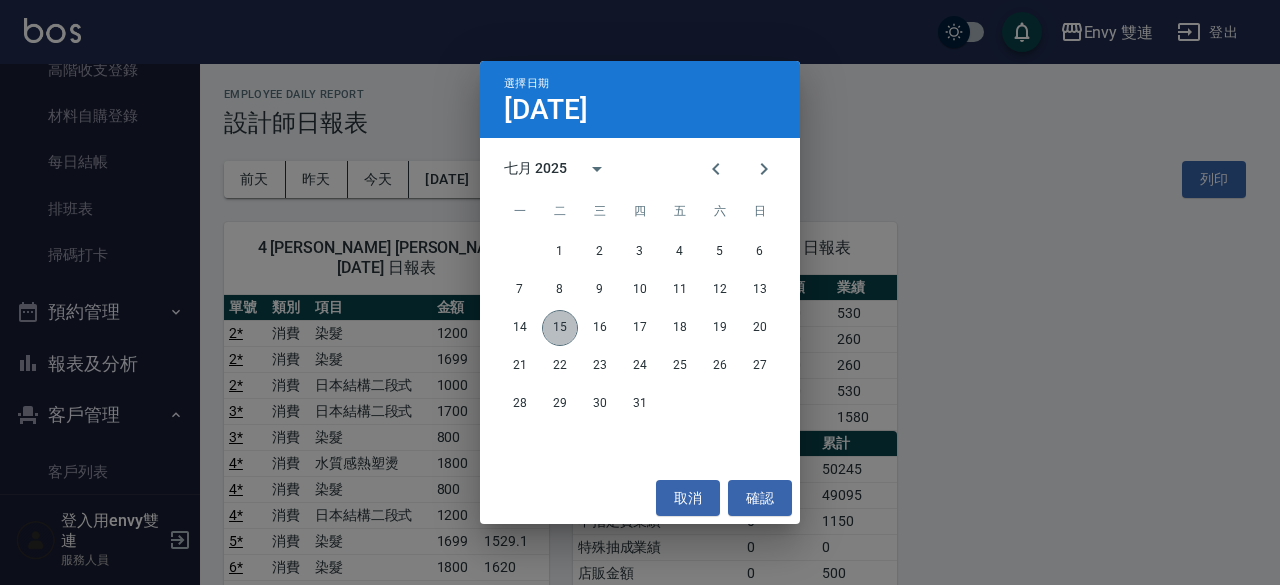 click on "15" at bounding box center (560, 328) 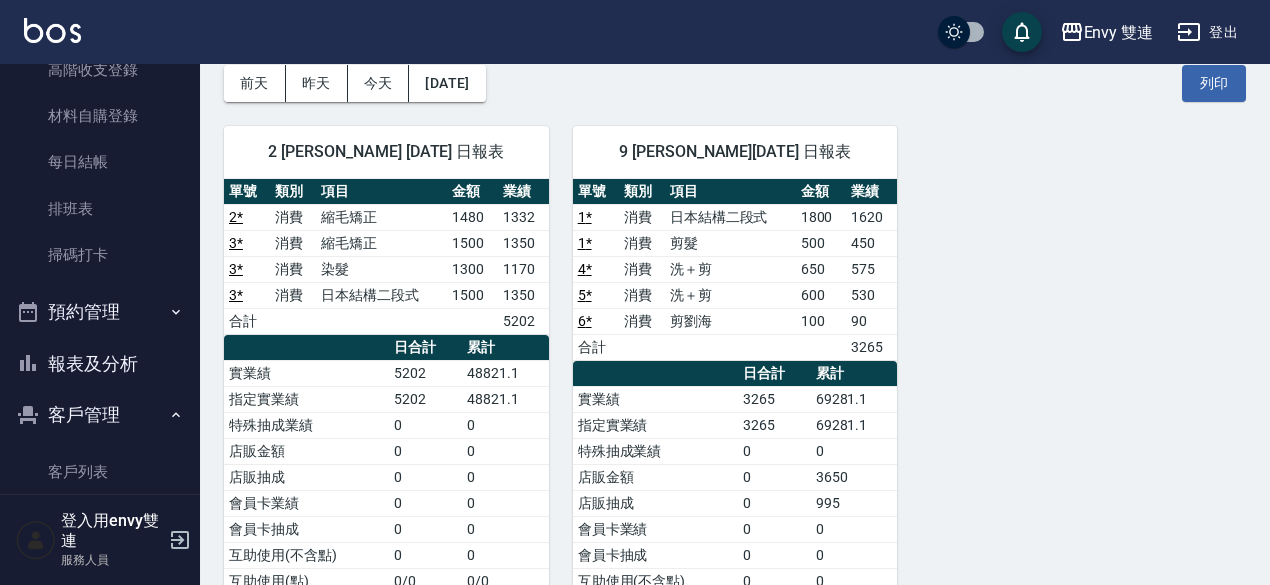 scroll, scrollTop: 109, scrollLeft: 0, axis: vertical 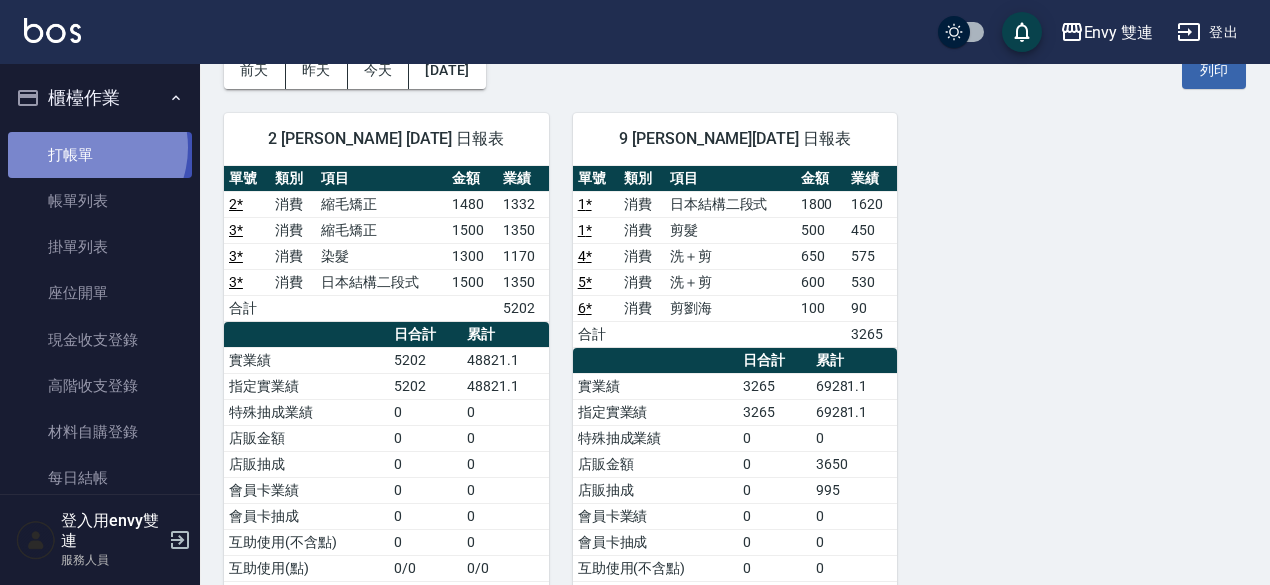 click on "打帳單" at bounding box center (100, 155) 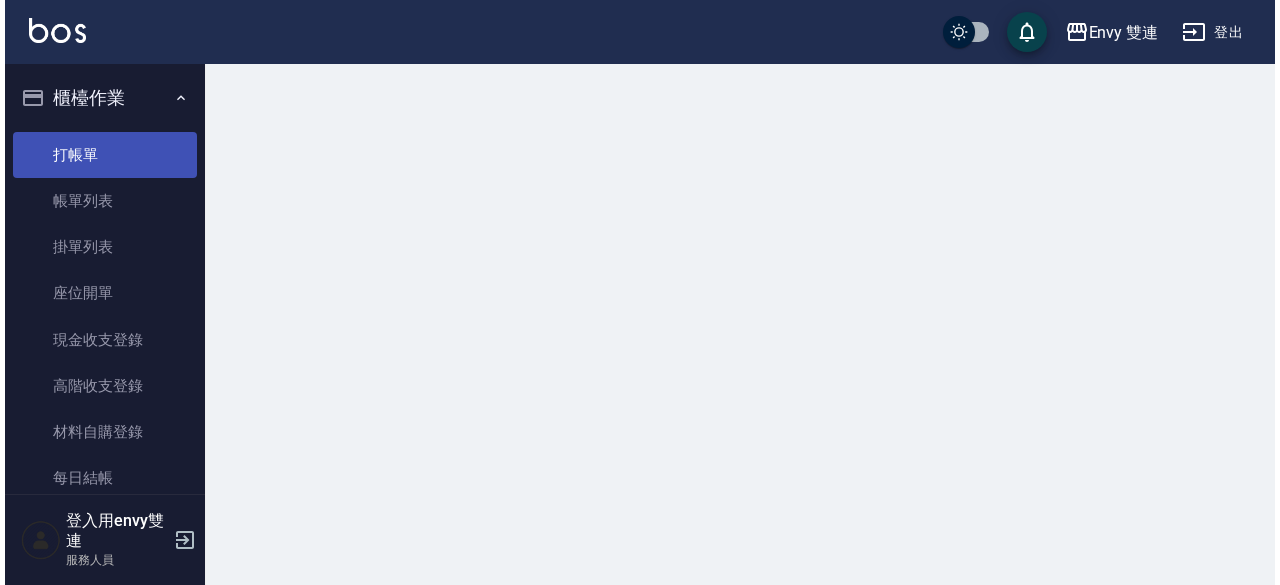 scroll, scrollTop: 0, scrollLeft: 0, axis: both 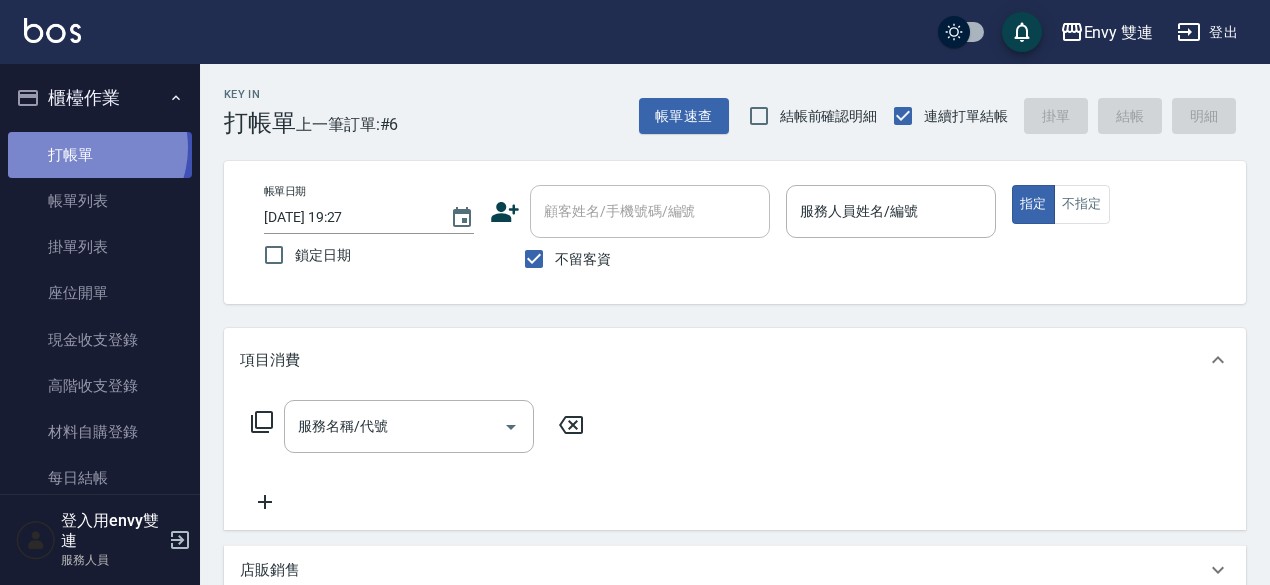 click on "打帳單" at bounding box center (100, 155) 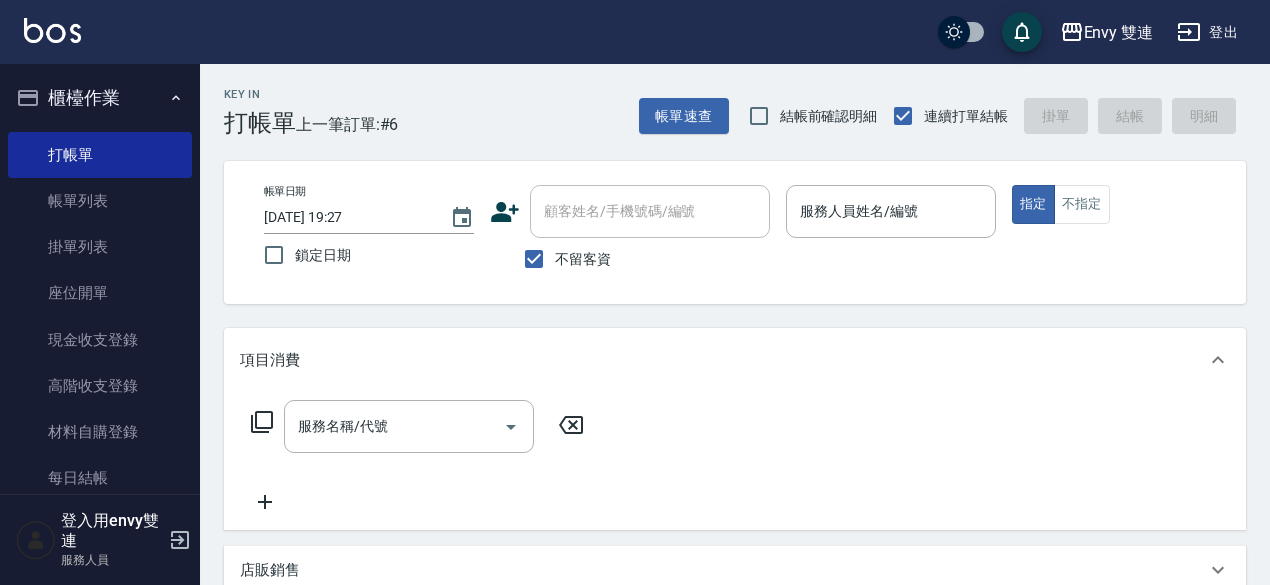click 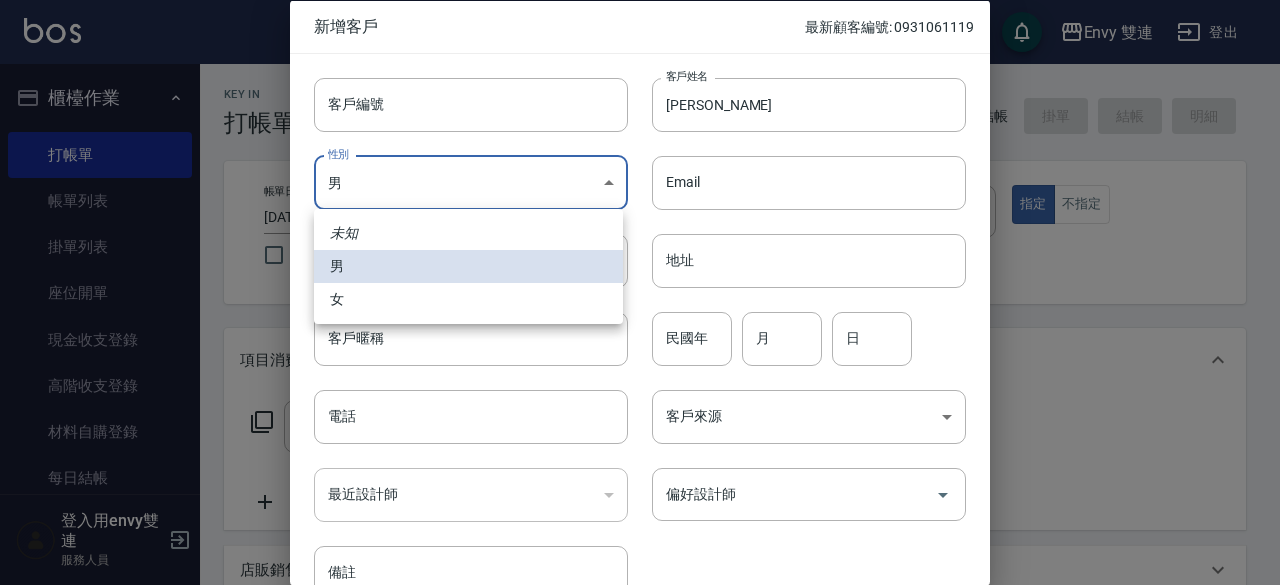 type 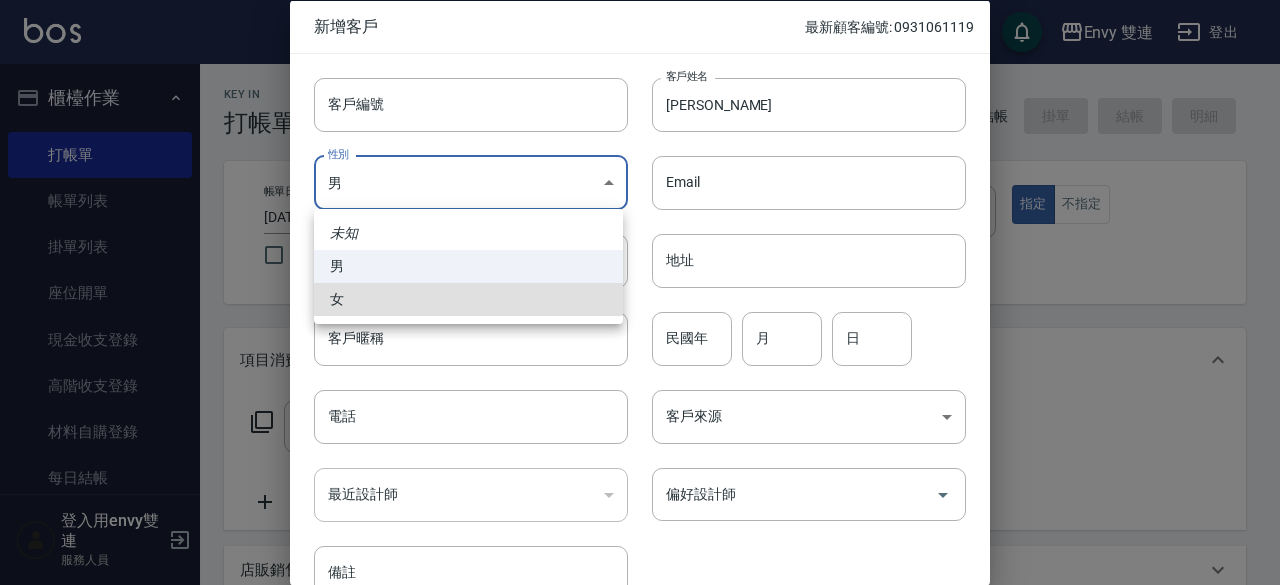 type on "FEMALE" 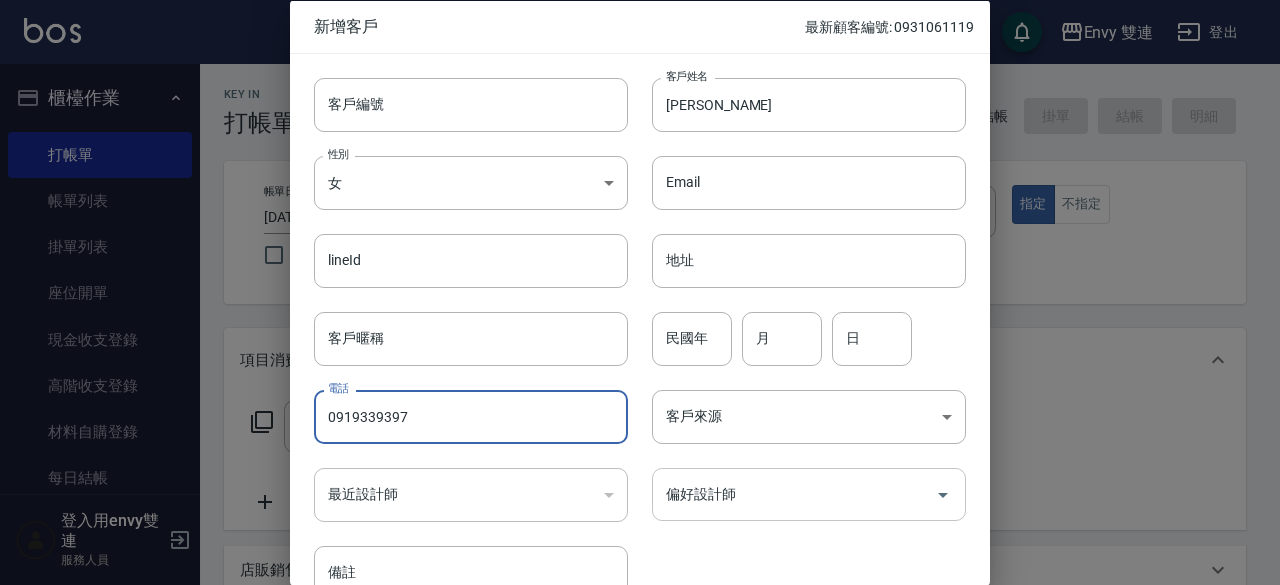type on "0919339397" 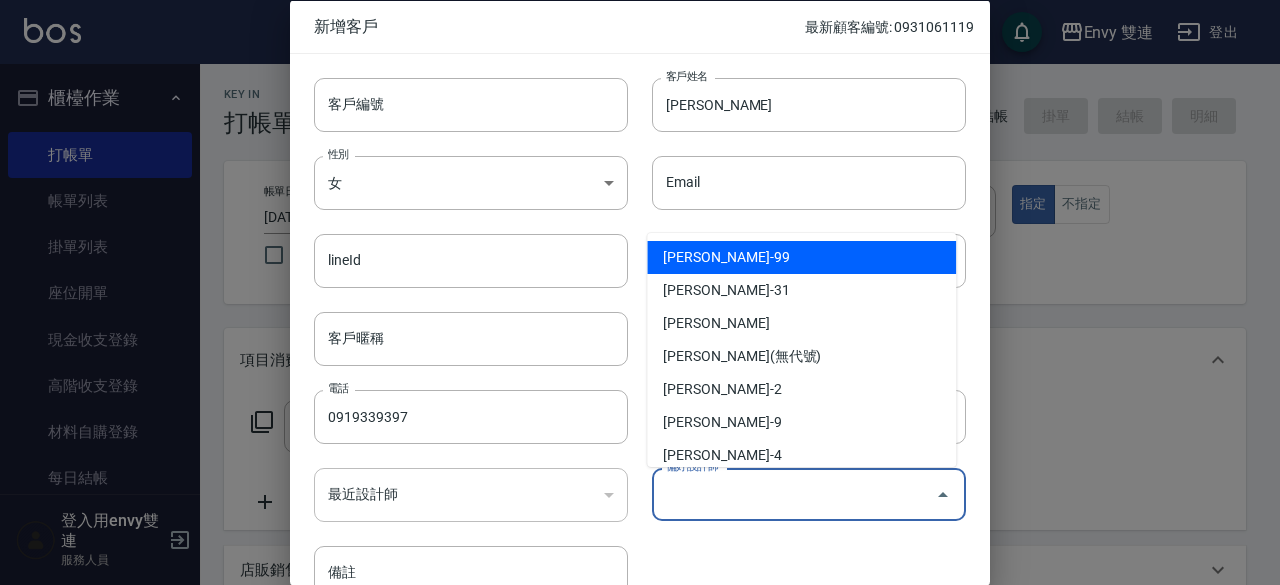 click on "偏好設計師" at bounding box center (794, 494) 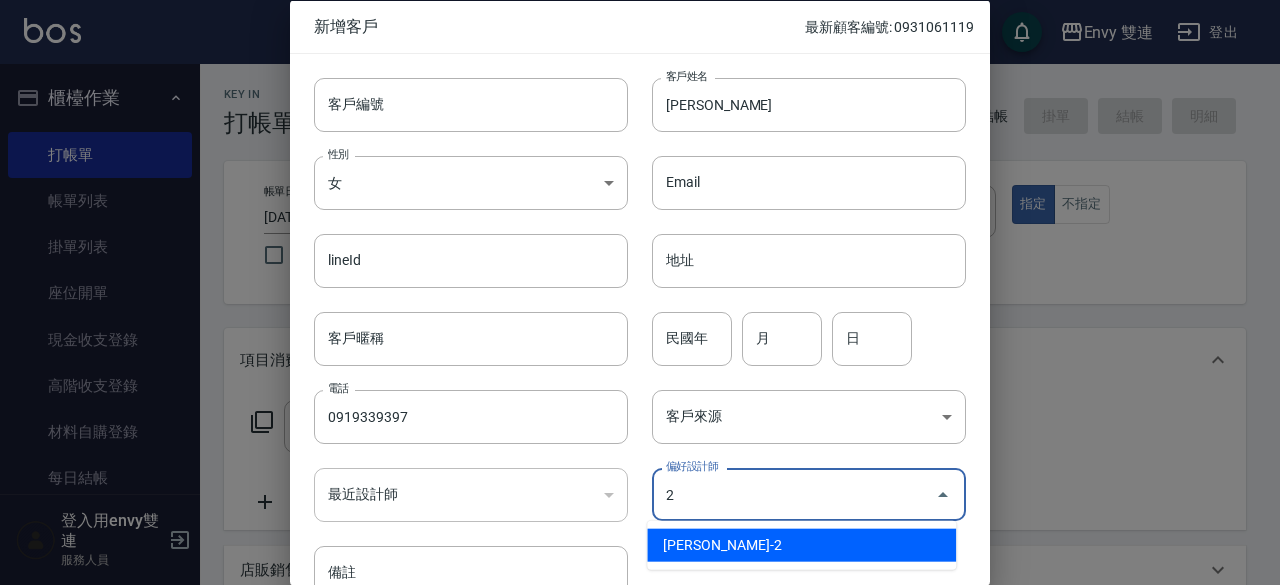 type on "張晏瑜" 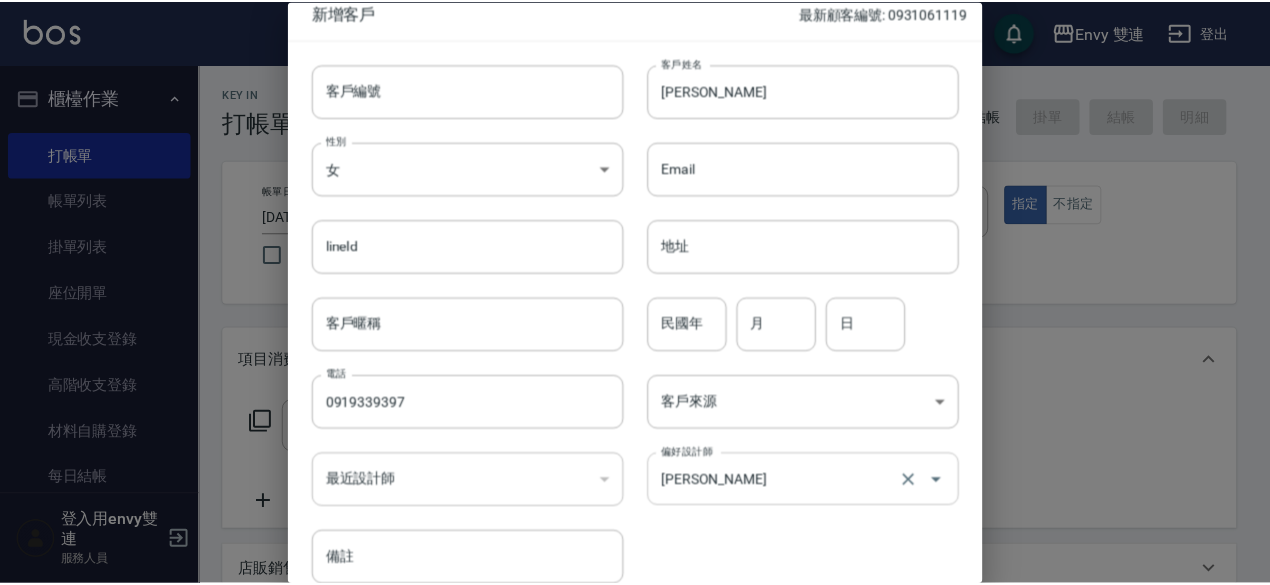 scroll, scrollTop: 107, scrollLeft: 0, axis: vertical 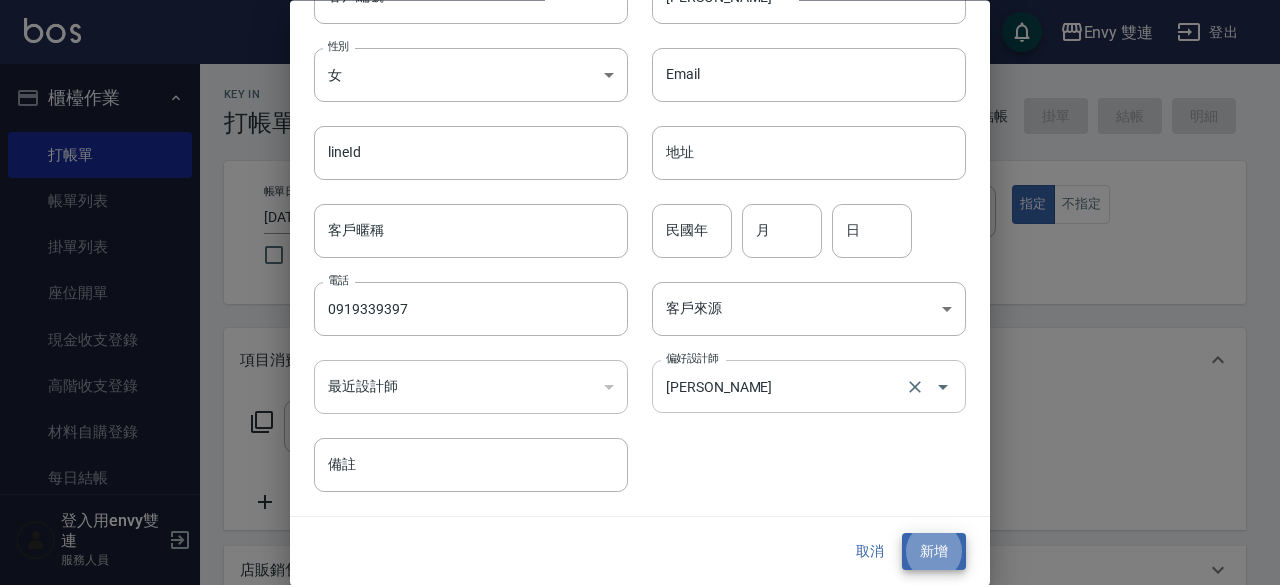 type 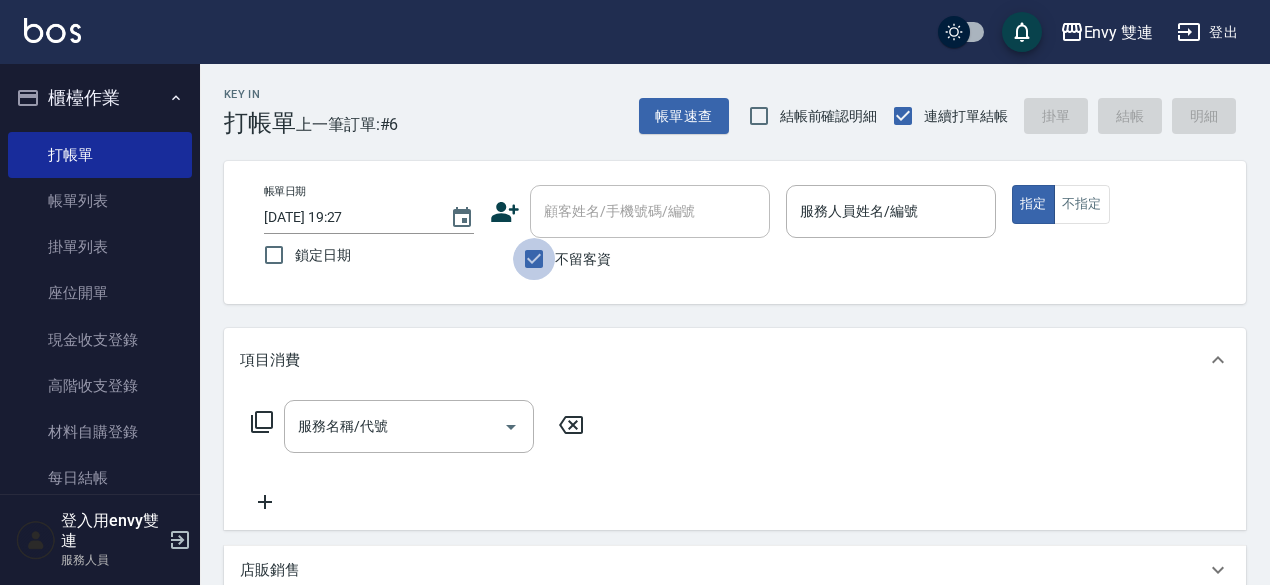 click on "不留客資" at bounding box center [534, 259] 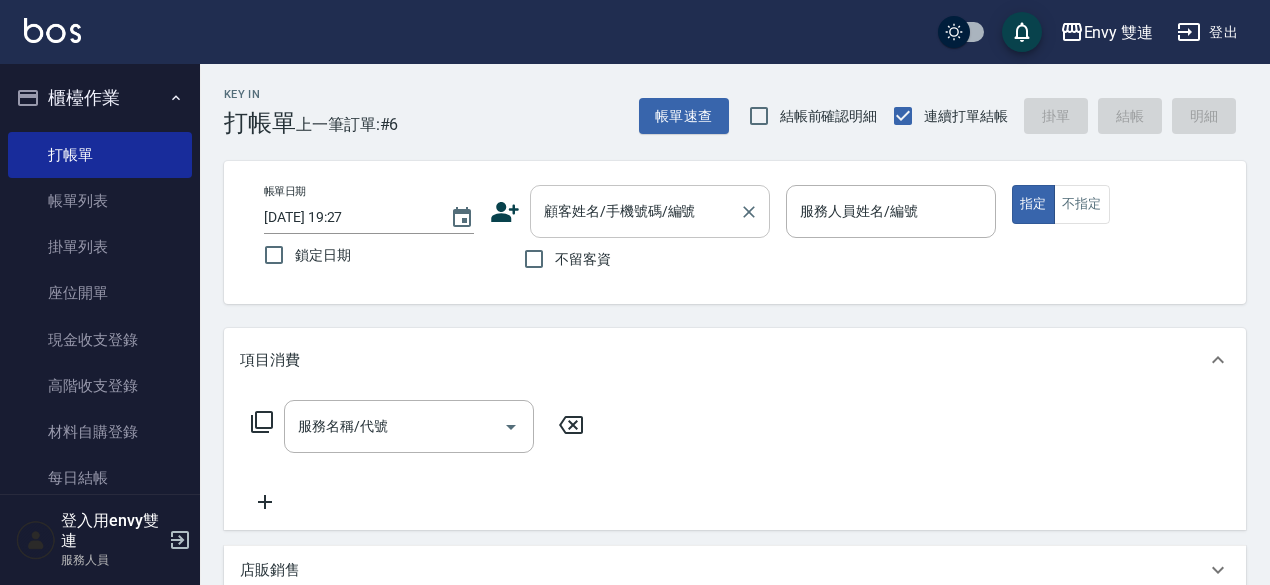 click on "顧客姓名/手機號碼/編號" at bounding box center [650, 211] 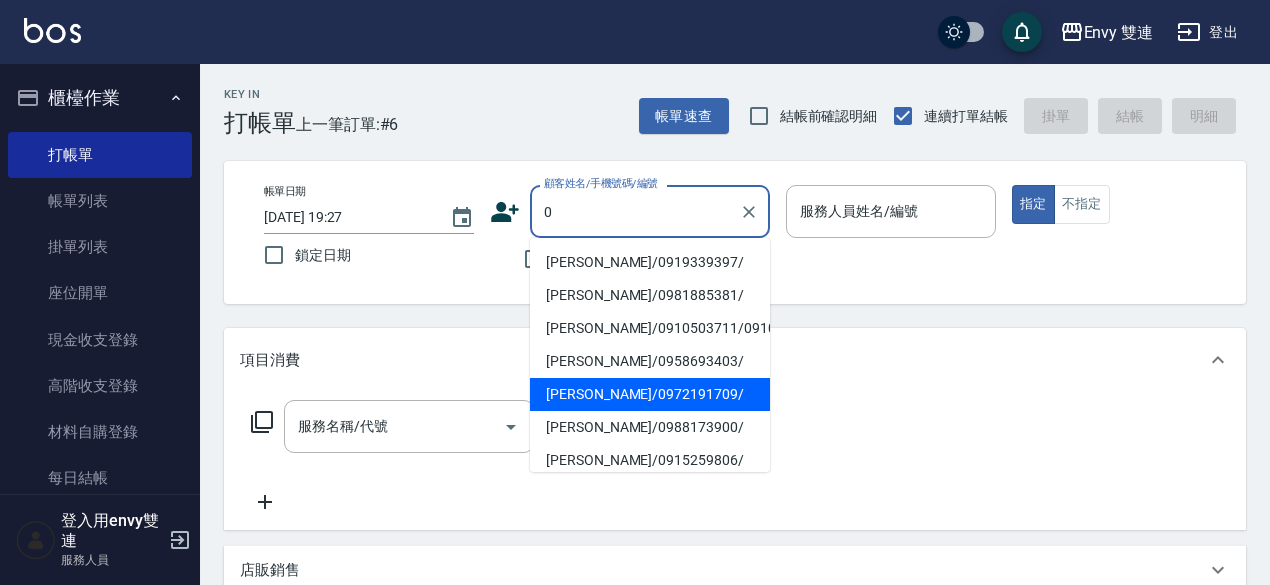 click on "溫于萱/0919339397/" at bounding box center [650, 262] 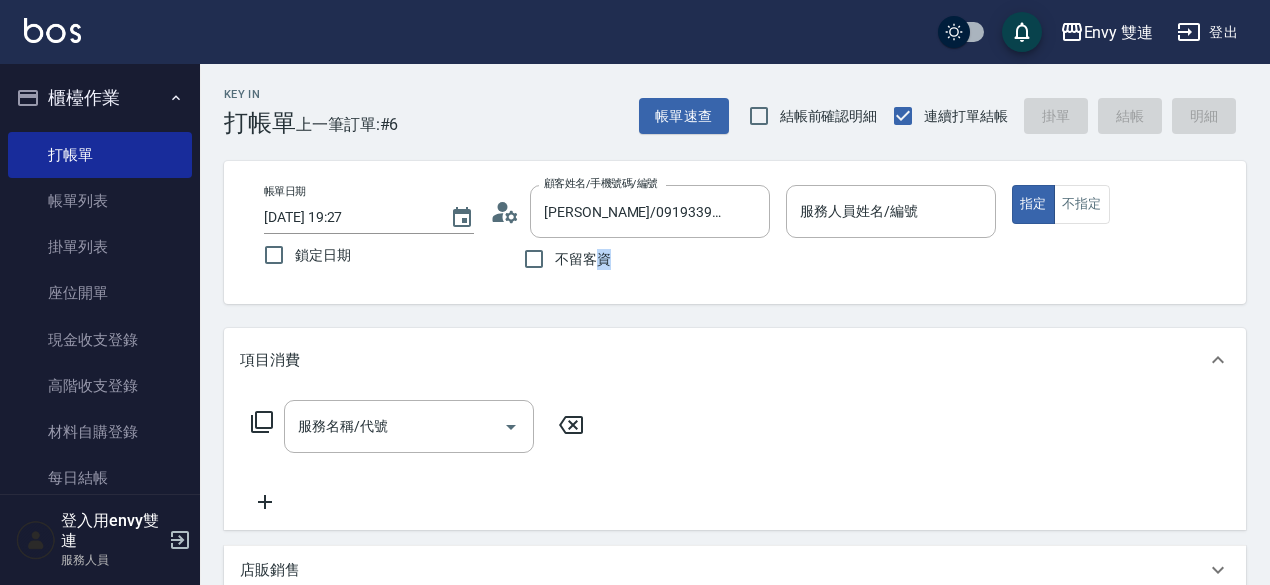 type on "Ina-2" 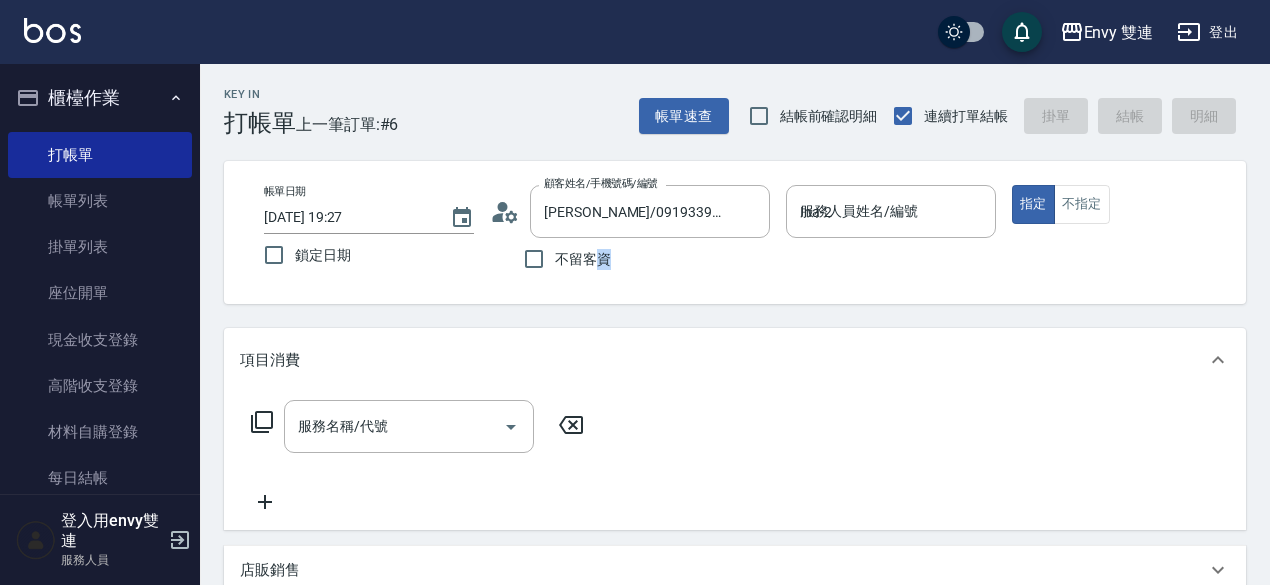 click on "不留客資" at bounding box center (583, 259) 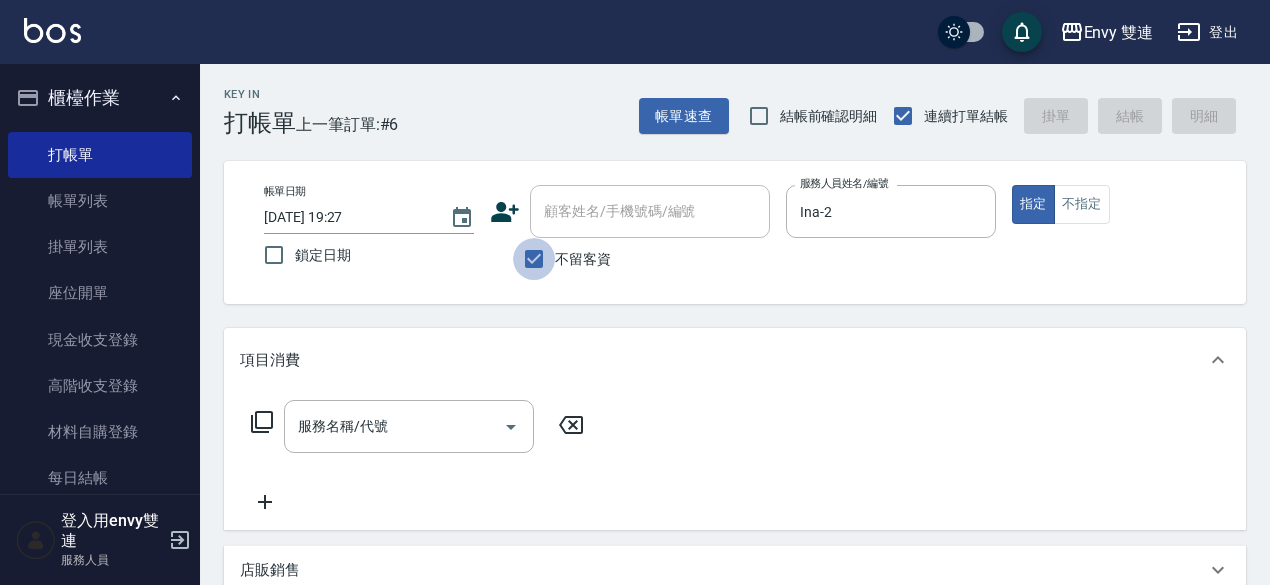 click on "不留客資" at bounding box center (534, 259) 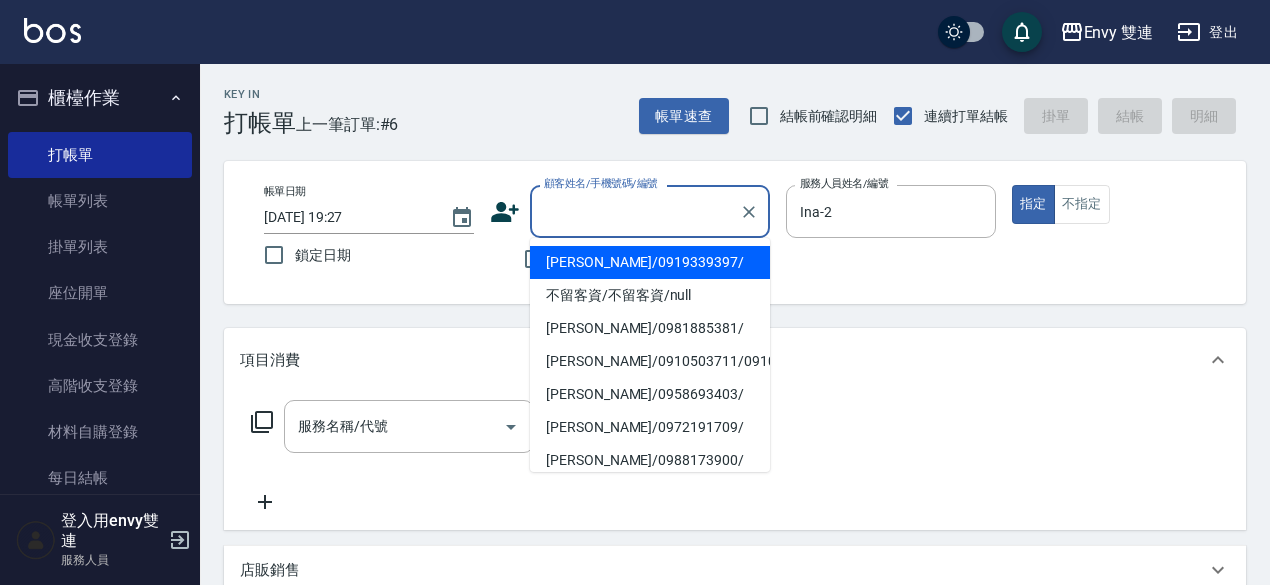 click on "顧客姓名/手機號碼/編號" at bounding box center (635, 211) 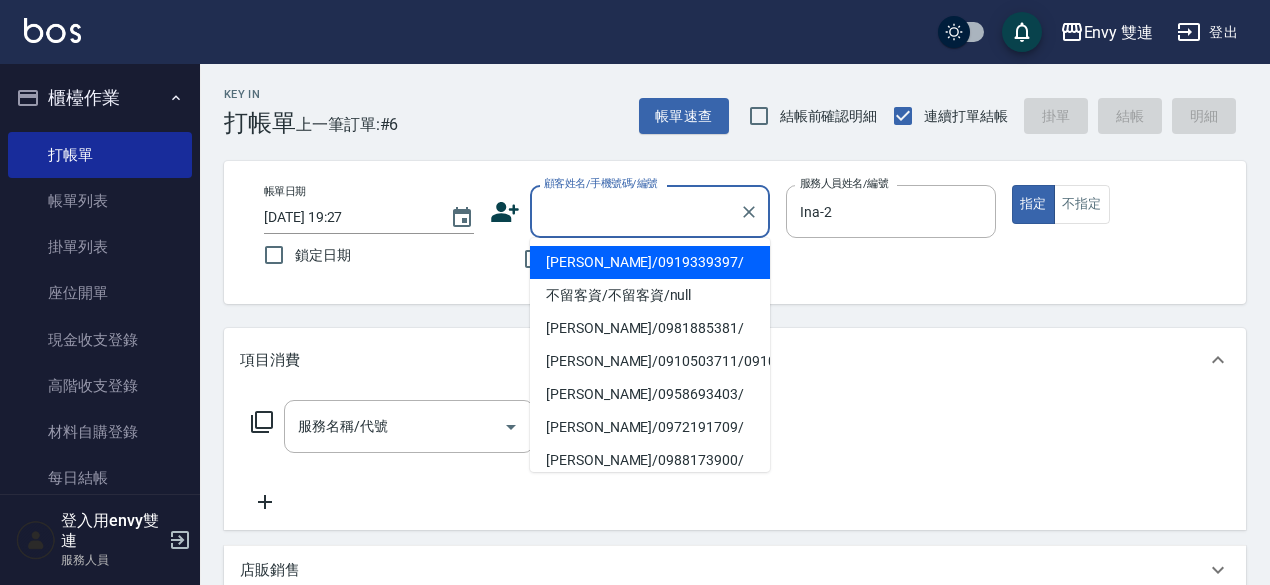 click on "溫于萱/0919339397/" at bounding box center (650, 262) 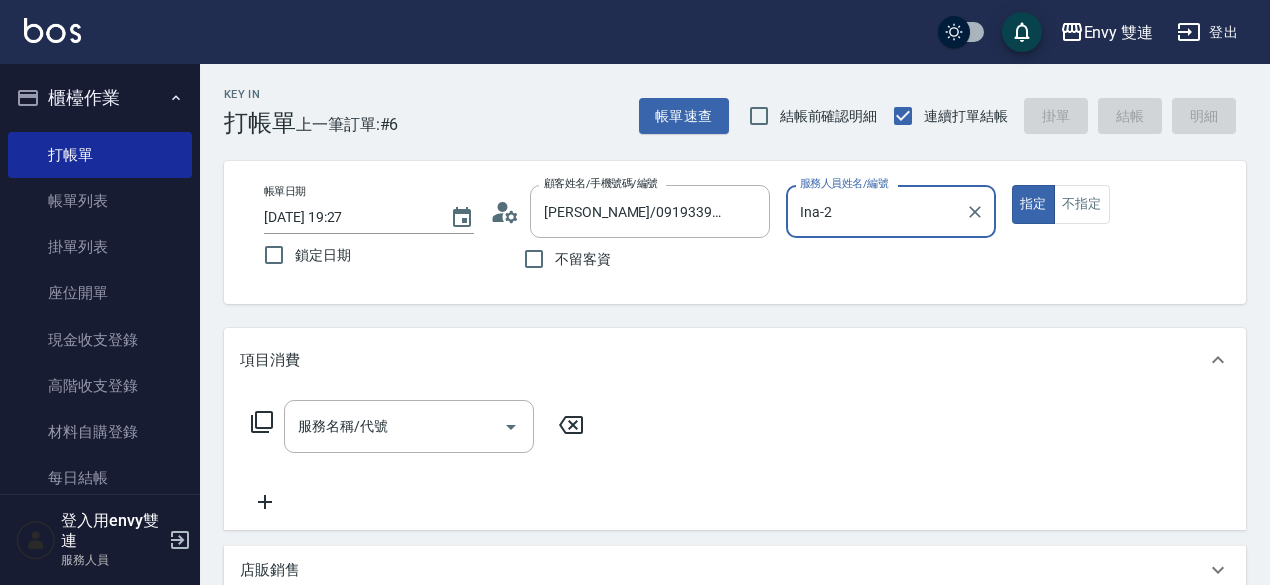 click on "指定" at bounding box center (1033, 204) 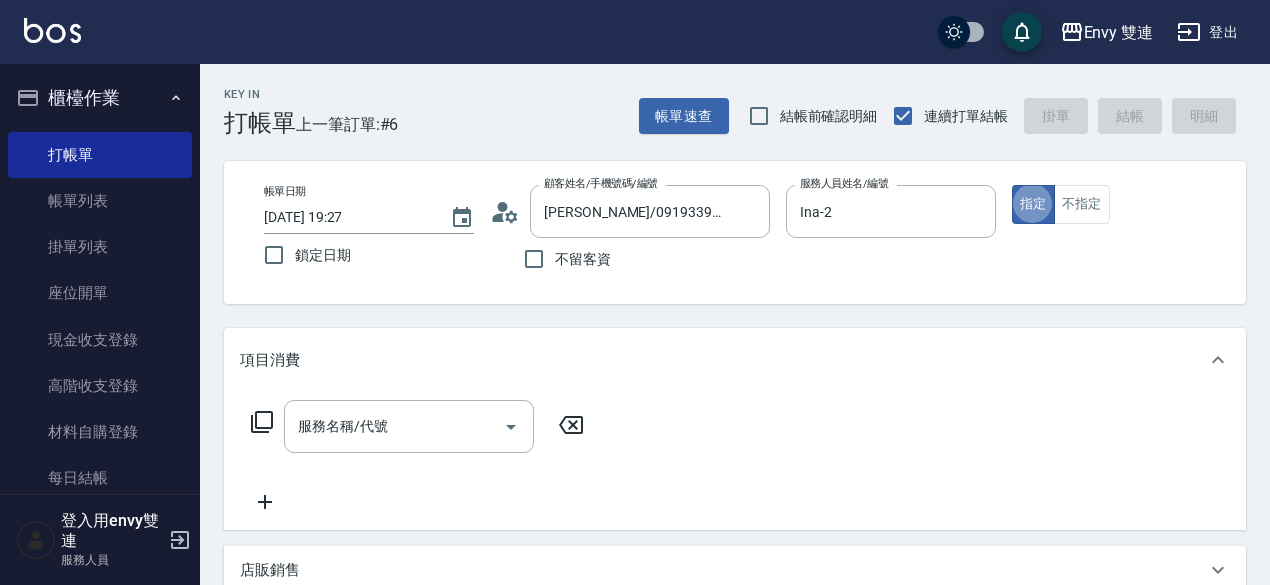type on "true" 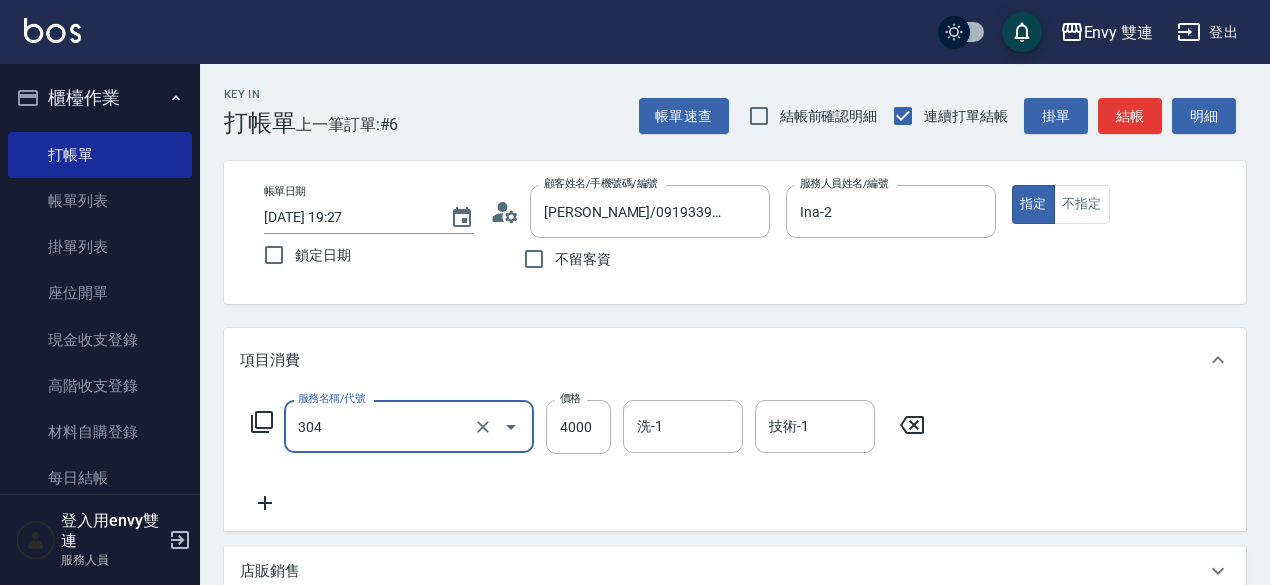 type on "縮毛矯正 (304)" 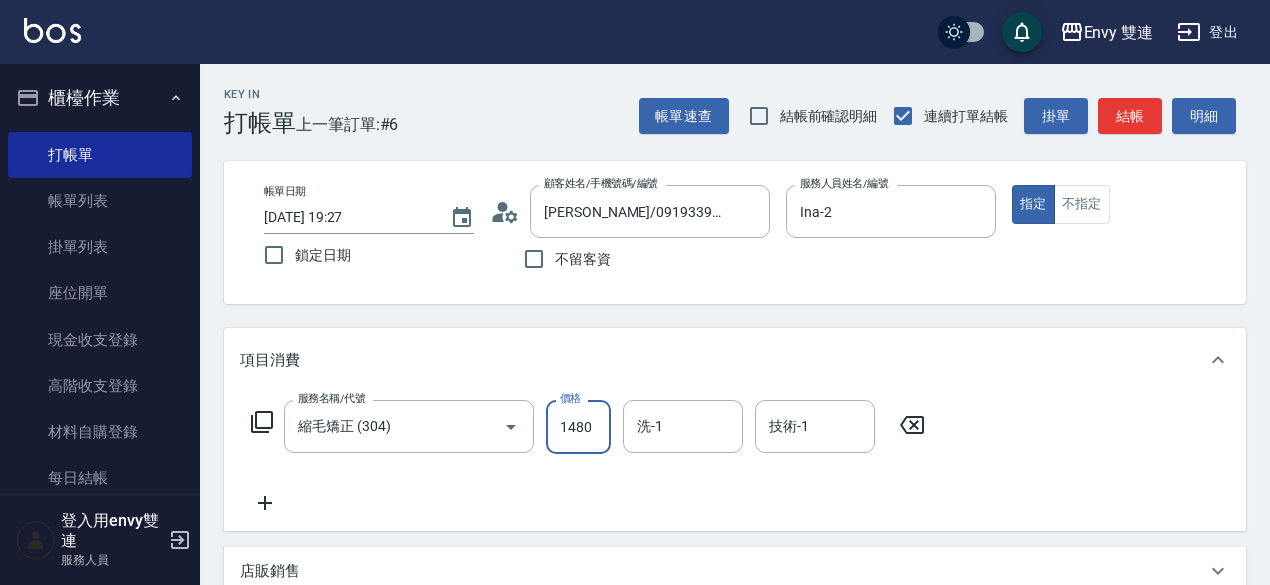 type on "1480" 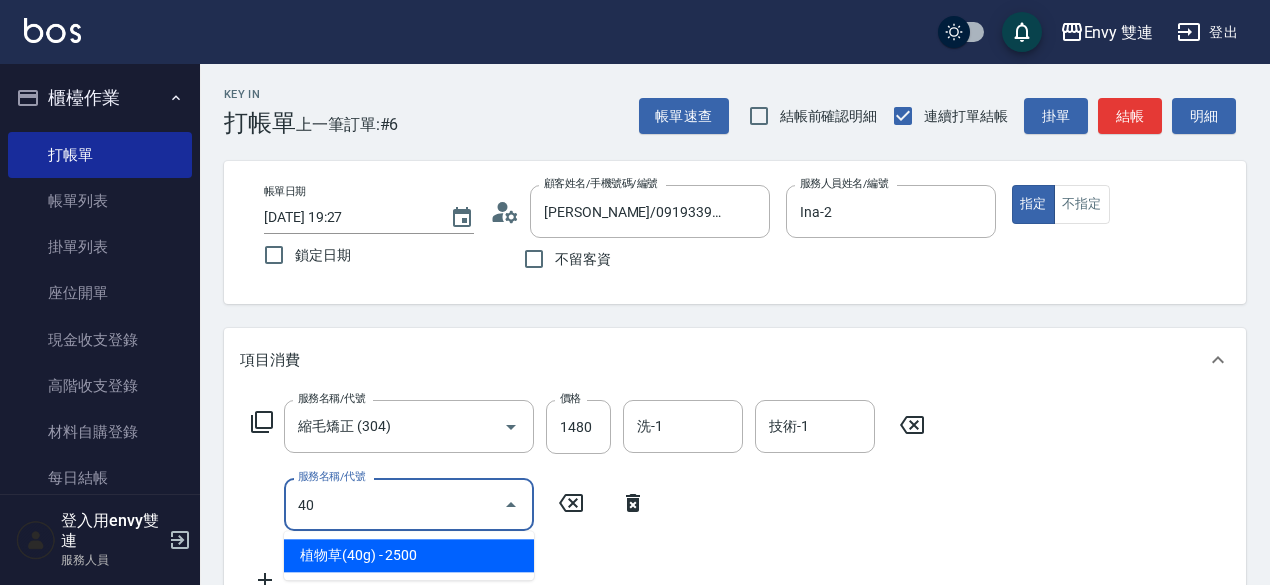 type on "4" 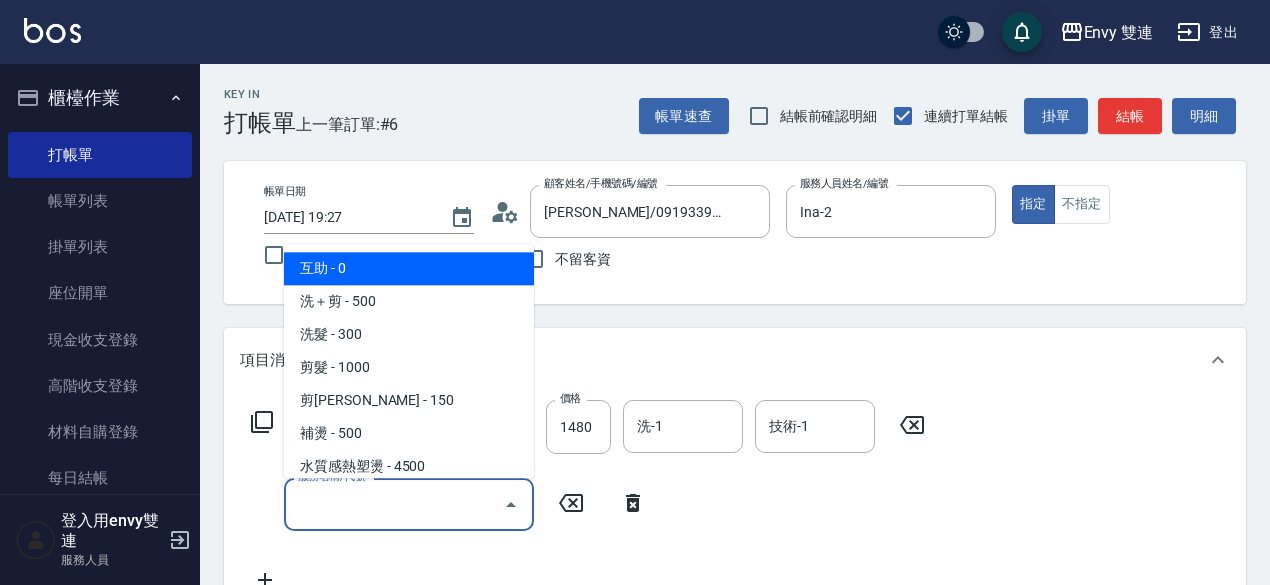type on "8" 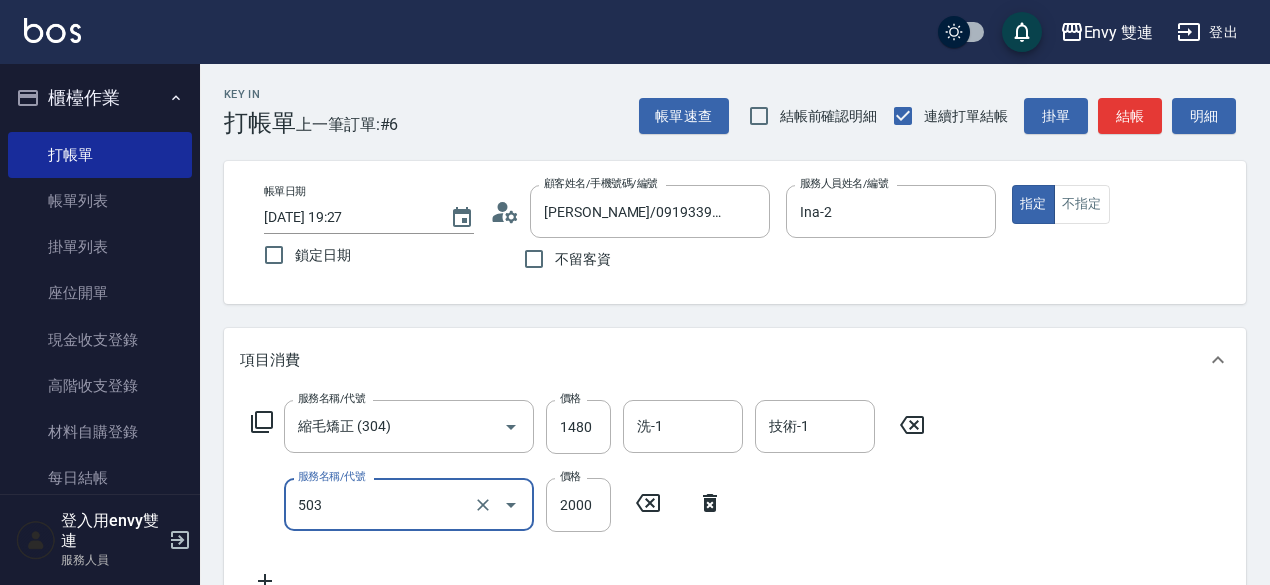 type on "日本結構二段式(503)" 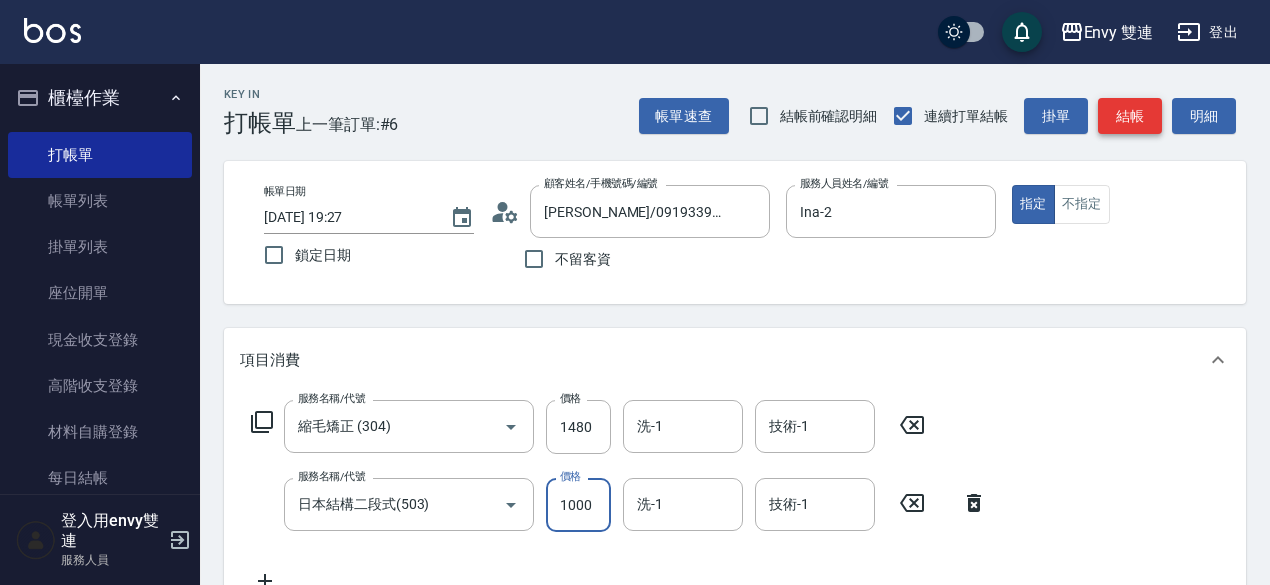 type on "1000" 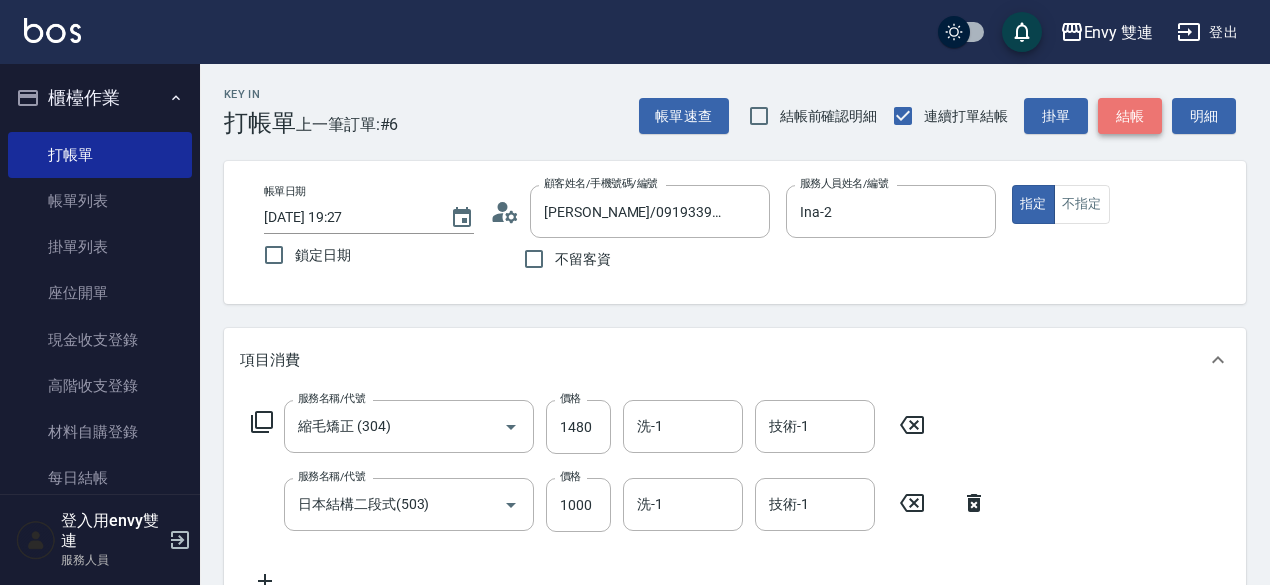click on "結帳" at bounding box center (1130, 116) 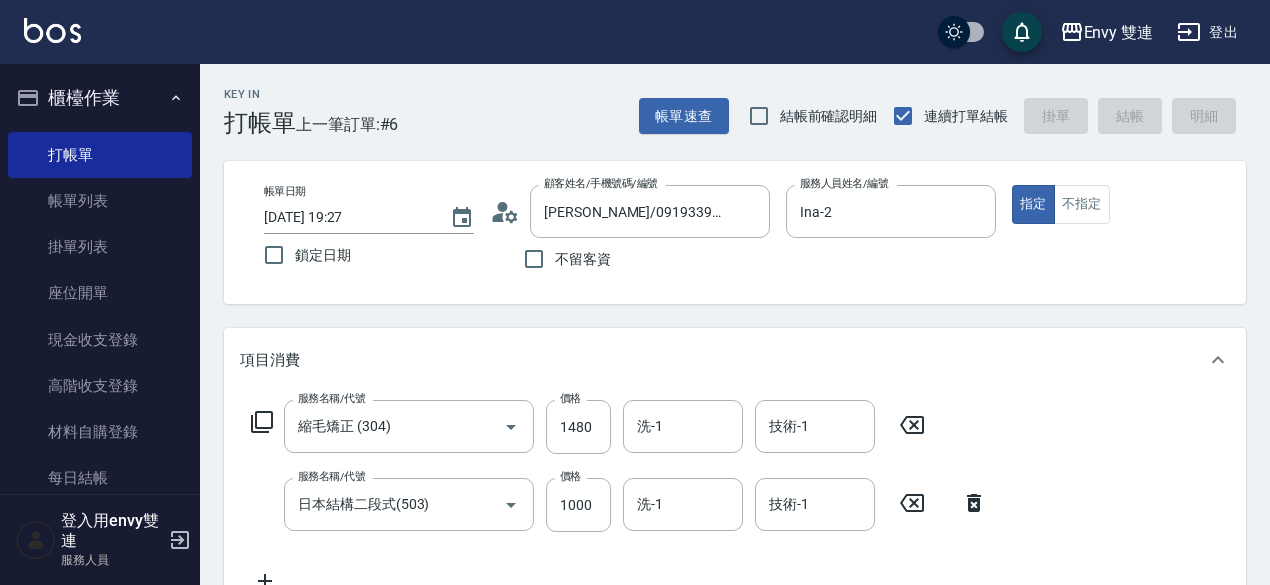 type on "2025/07/15 20:01" 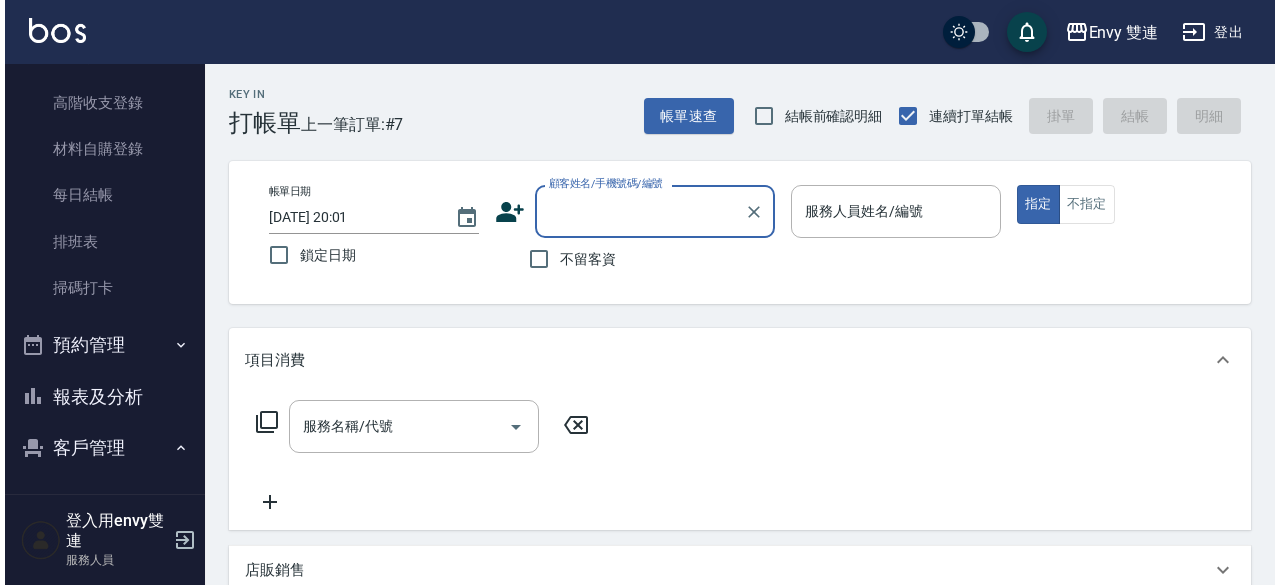 scroll, scrollTop: 287, scrollLeft: 0, axis: vertical 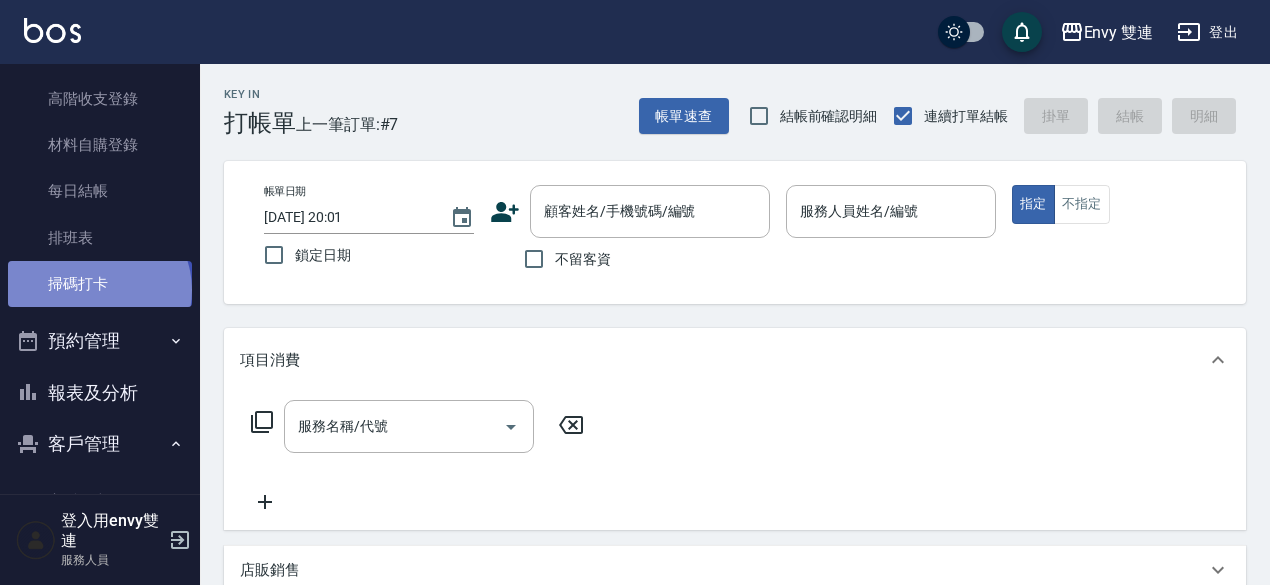 click on "掃碼打卡" at bounding box center (100, 284) 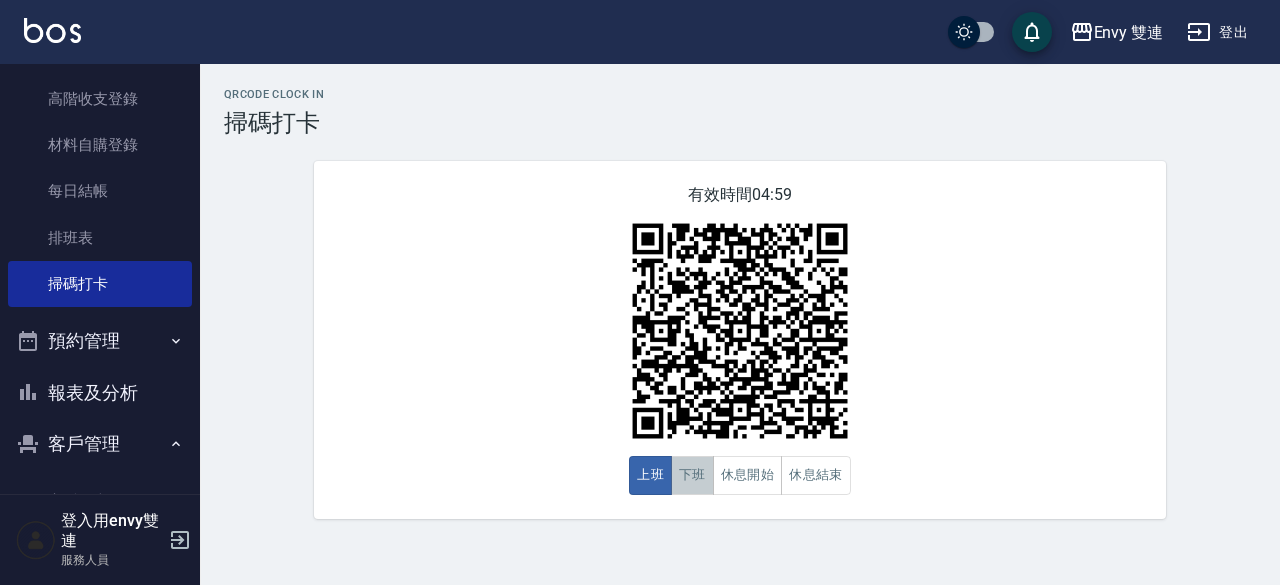 click on "下班" at bounding box center [692, 475] 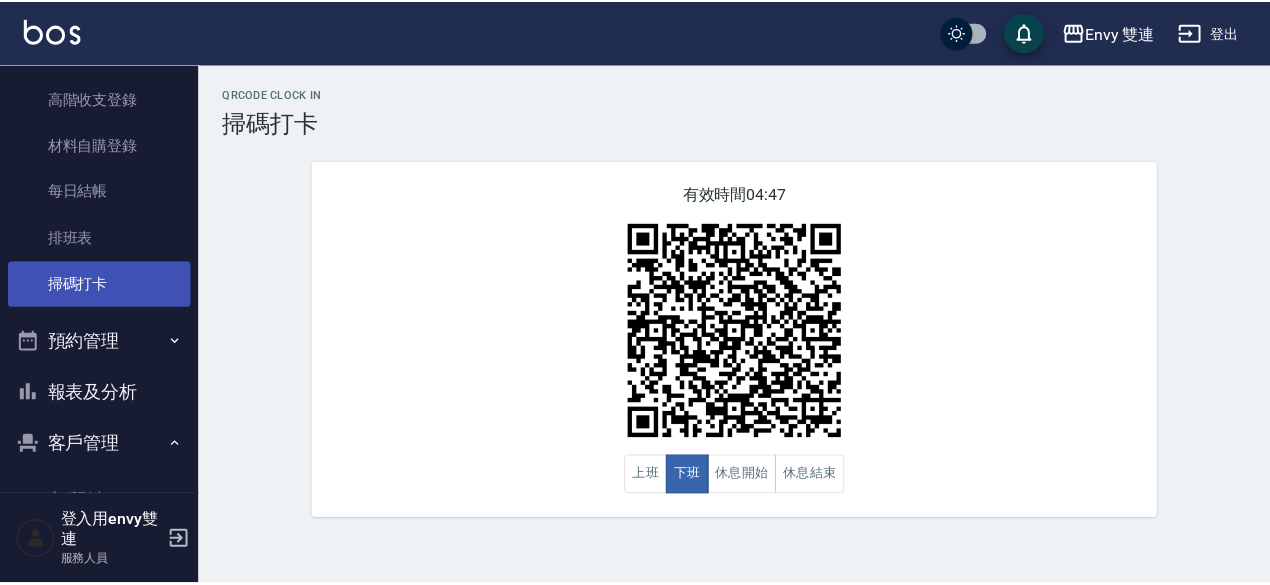 scroll, scrollTop: 0, scrollLeft: 0, axis: both 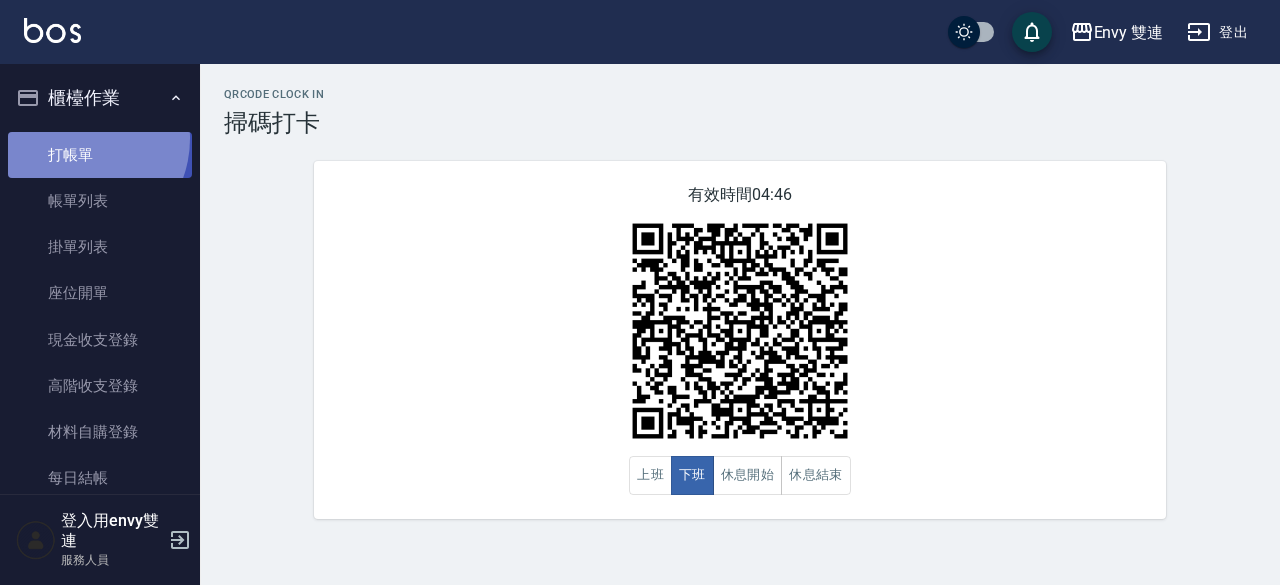 click on "打帳單" at bounding box center (100, 155) 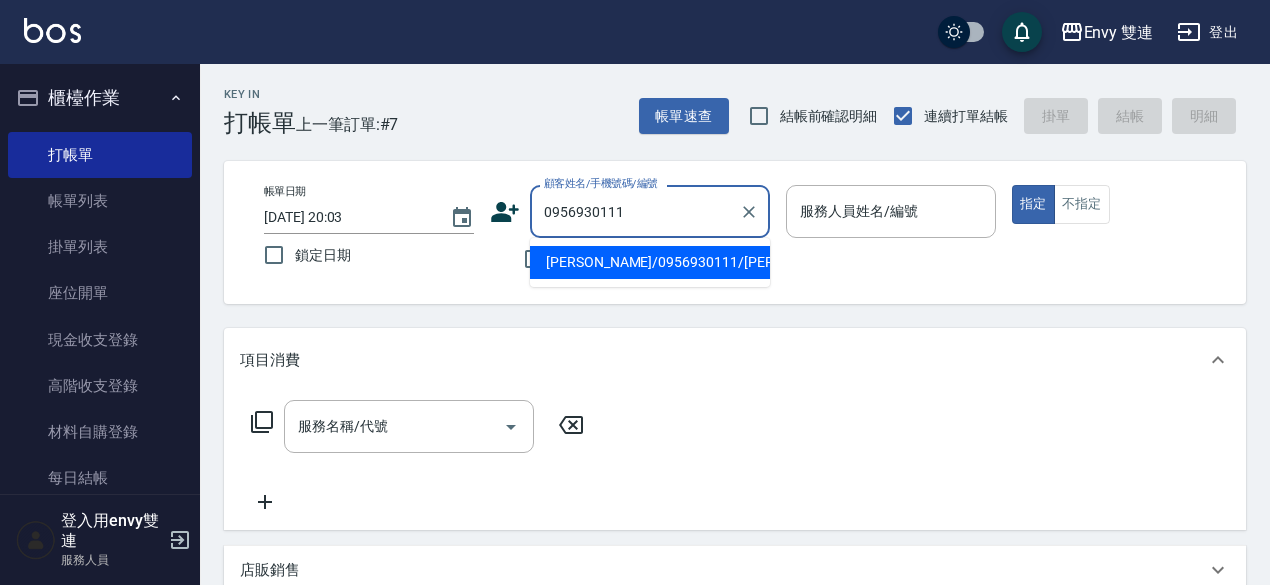 type on "朱怡卉/0956930111/朱怡卉" 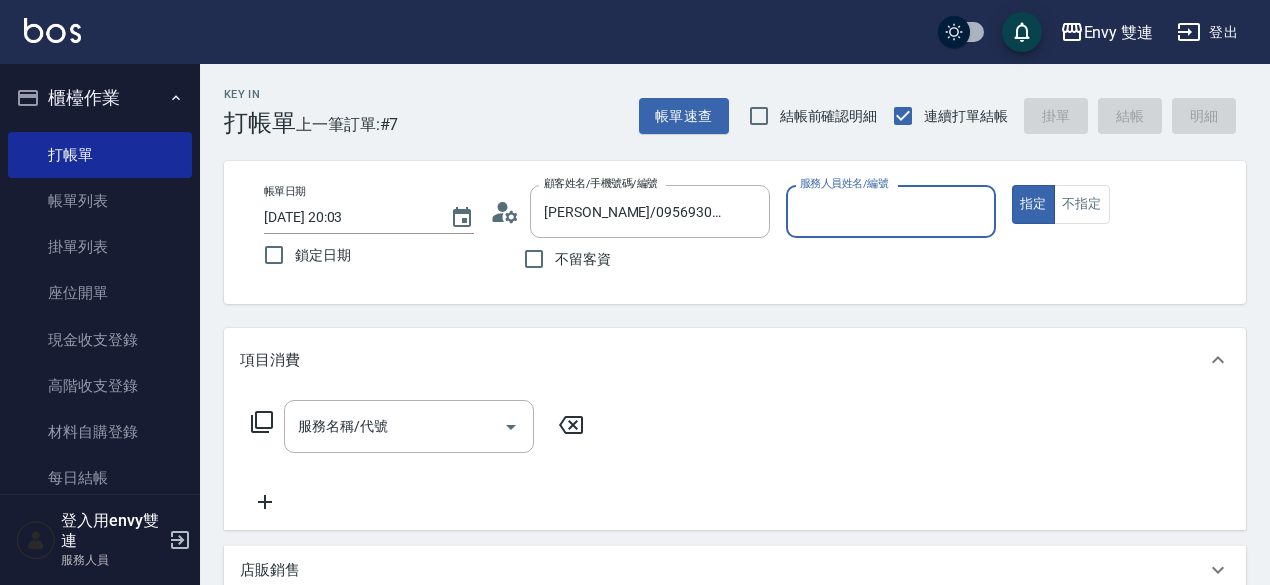 type on "Zoe-9" 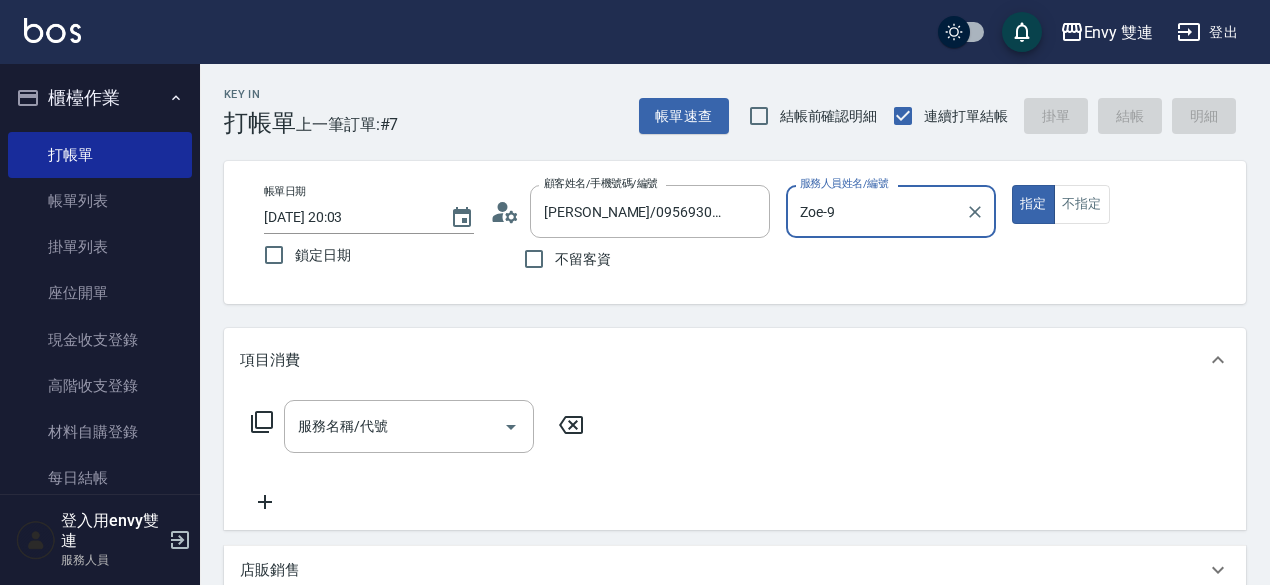 click on "指定" at bounding box center (1033, 204) 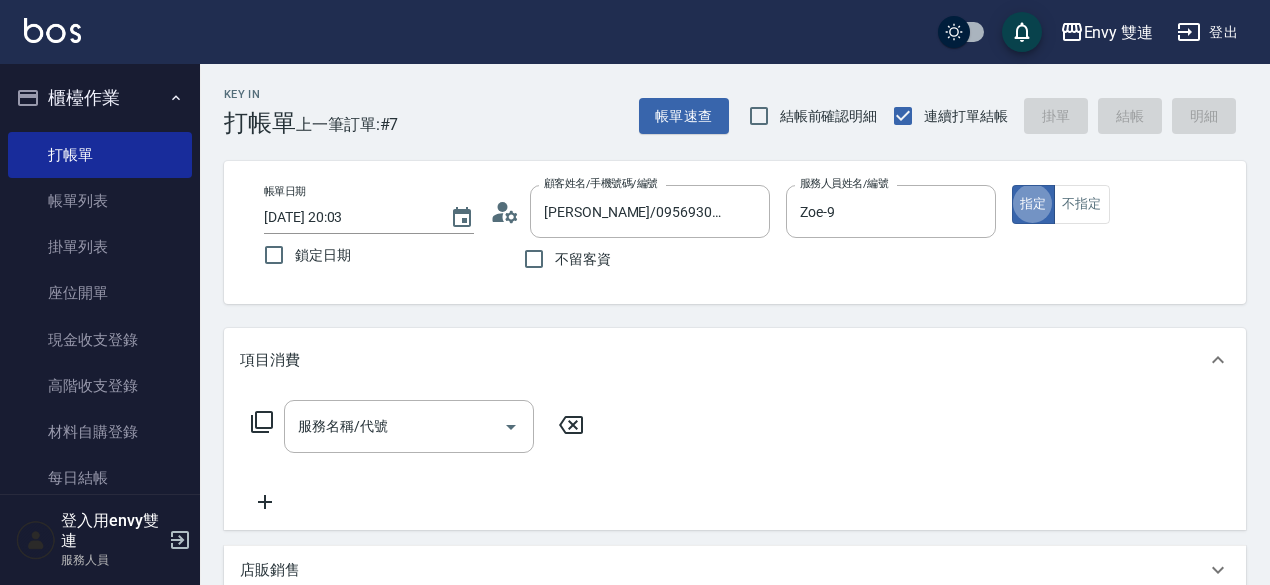 type on "true" 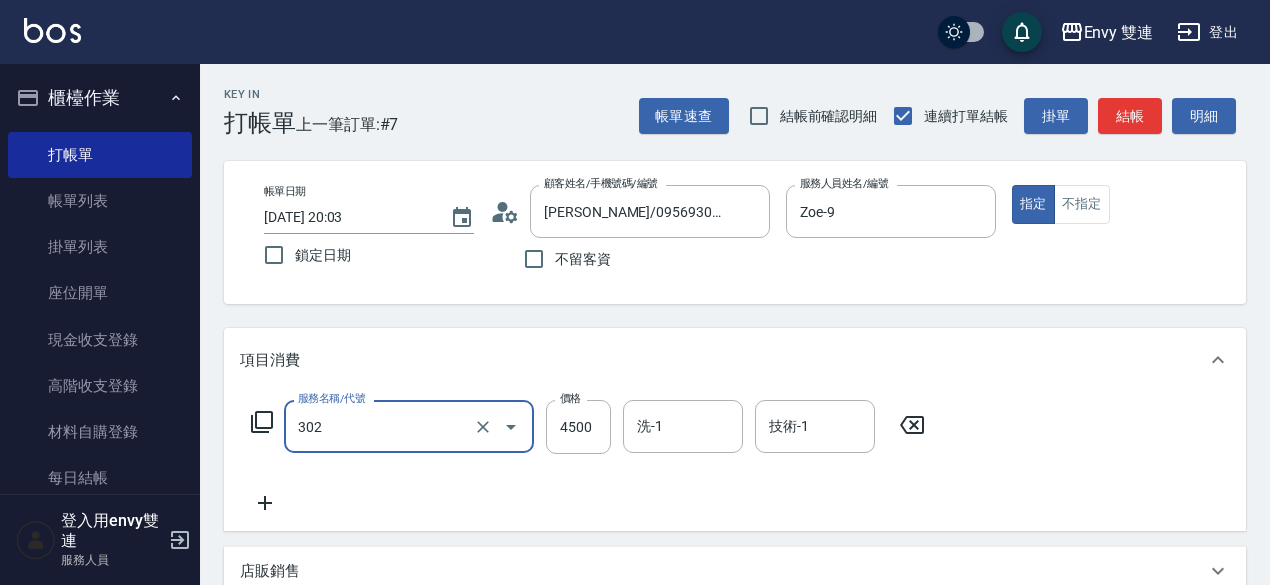 type on "水質感熱塑燙(302)" 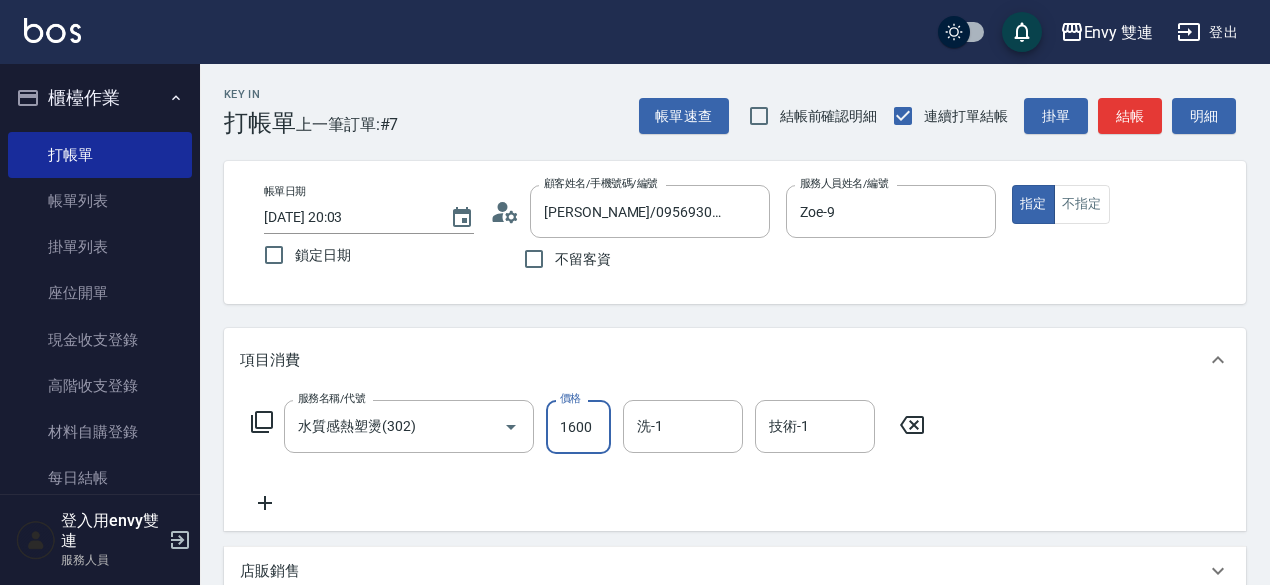 type on "1600" 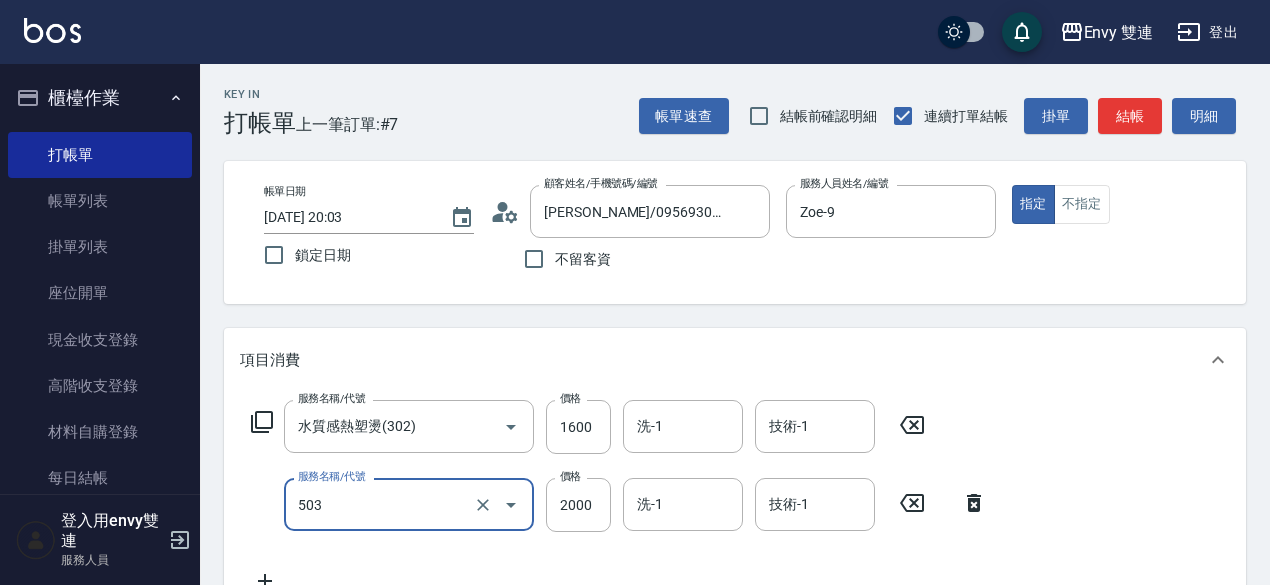 type on "日本結構二段式(503)" 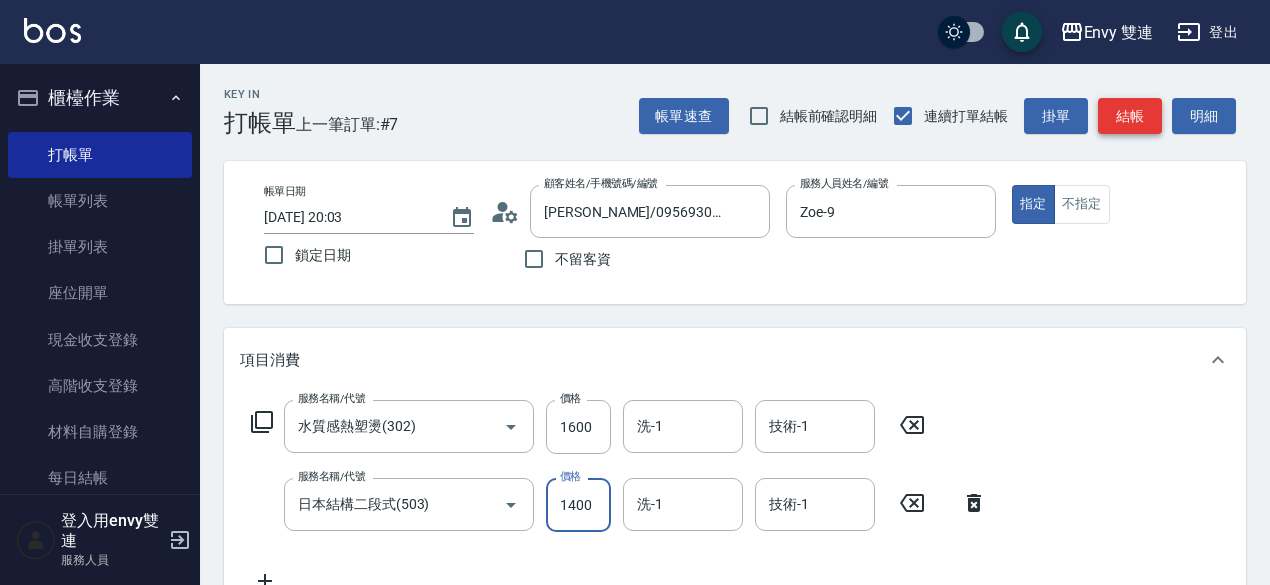 type on "1400" 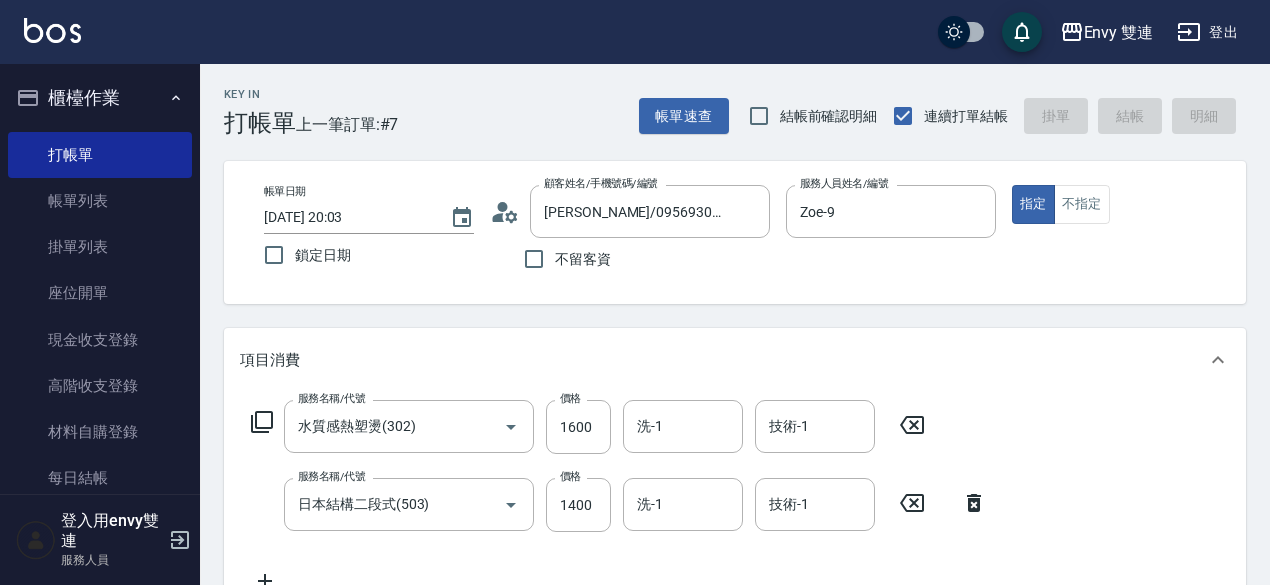 type on "2025/07/15 20:04" 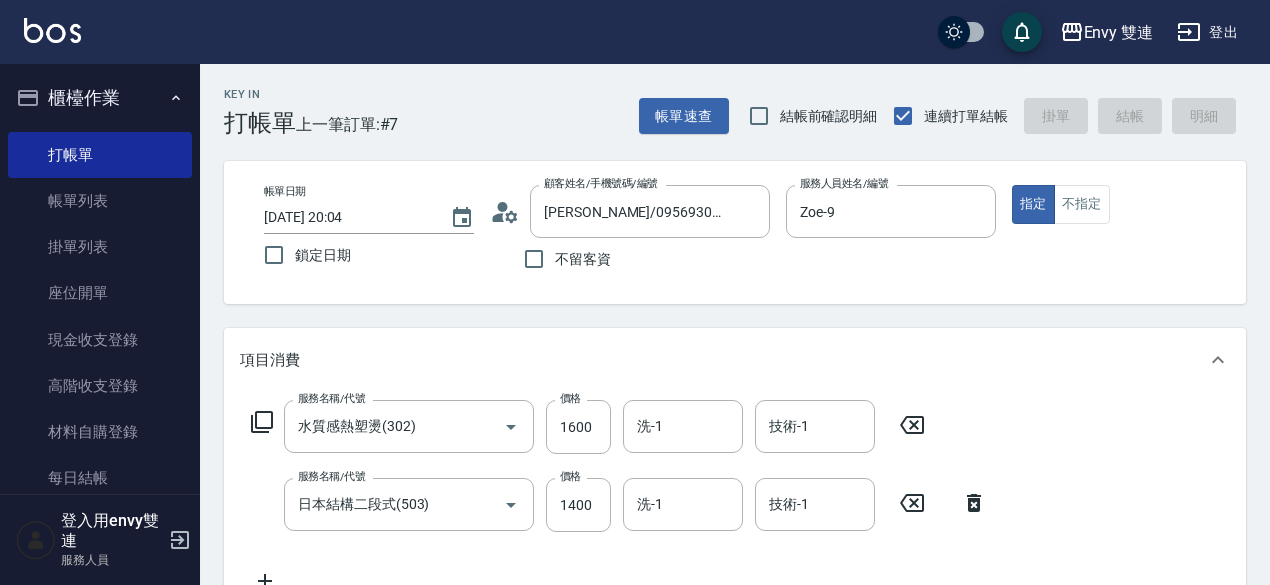 type 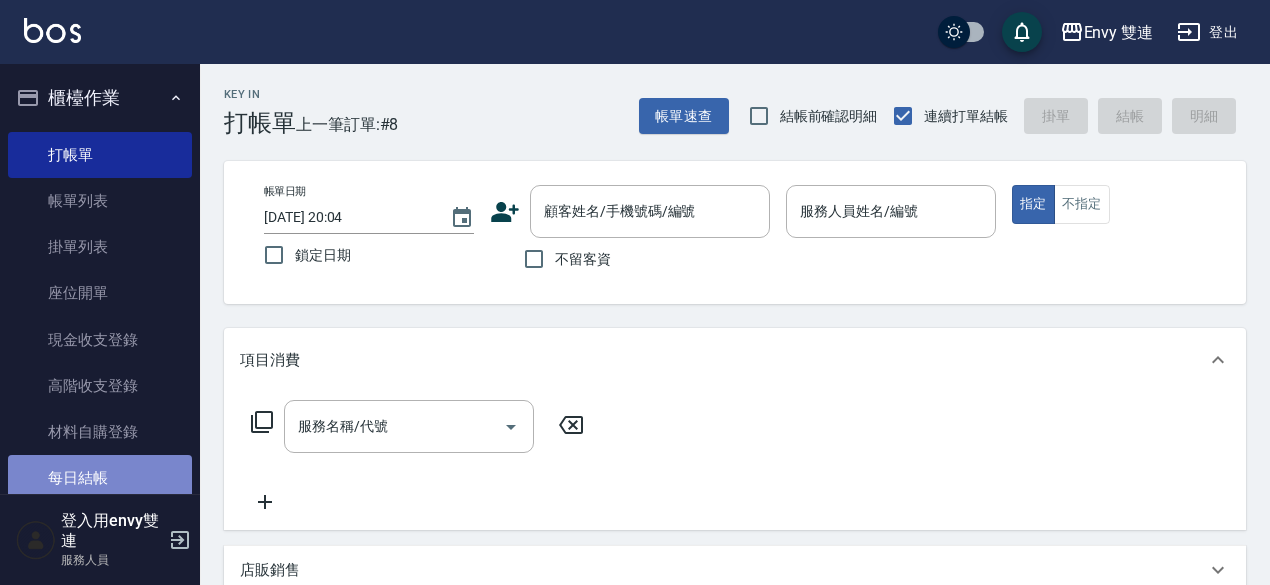 click on "每日結帳" at bounding box center (100, 478) 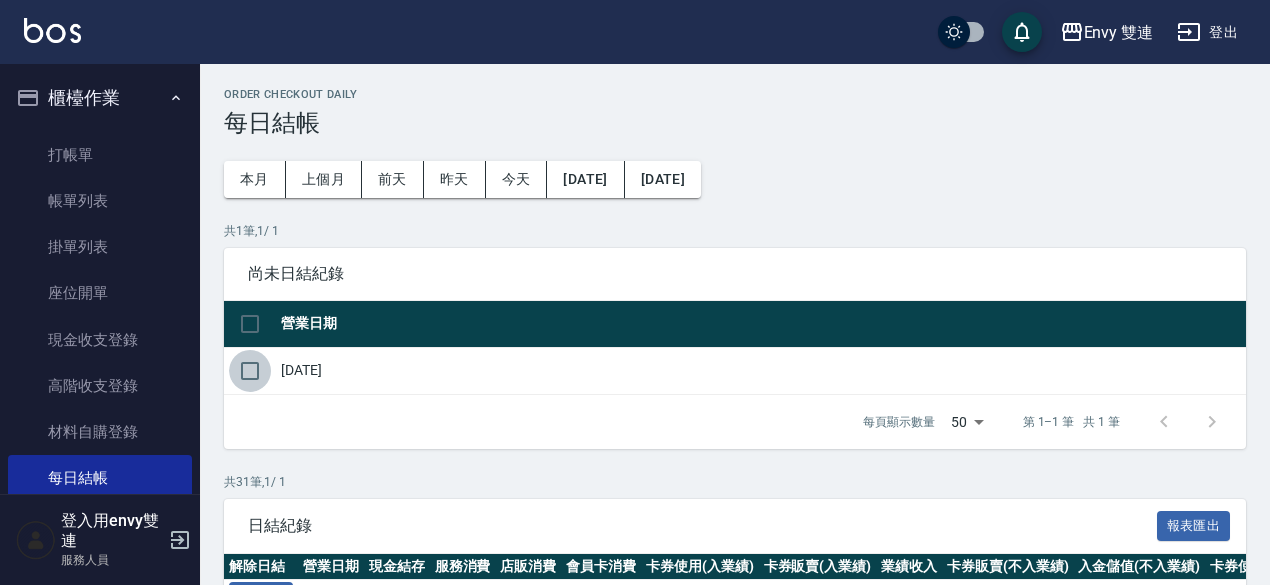 click at bounding box center (250, 371) 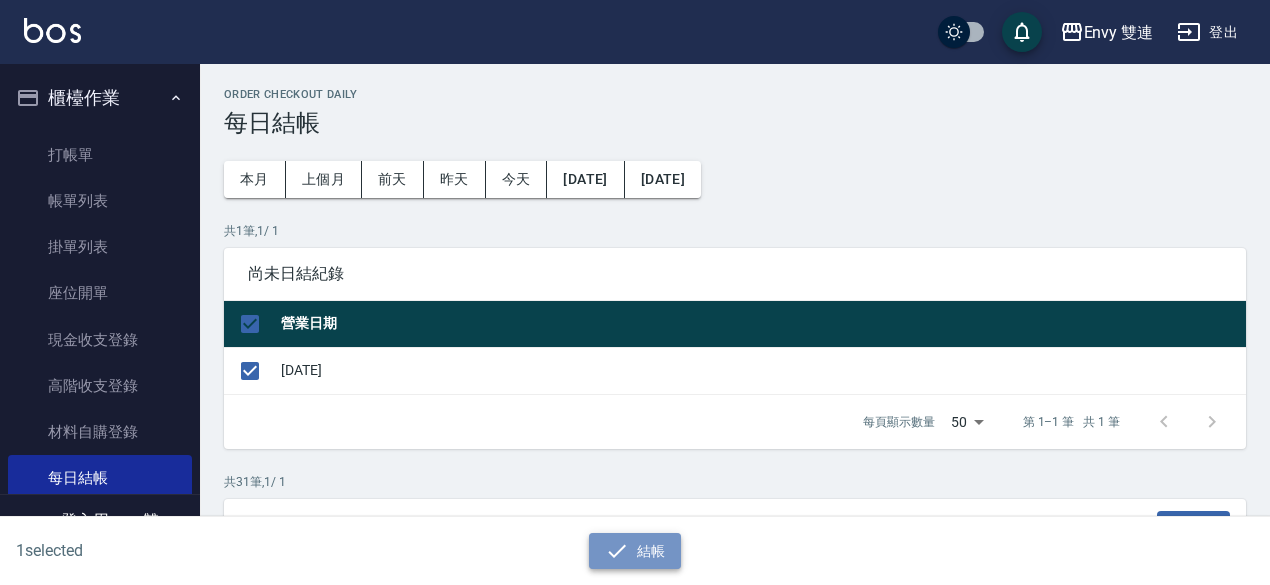 click 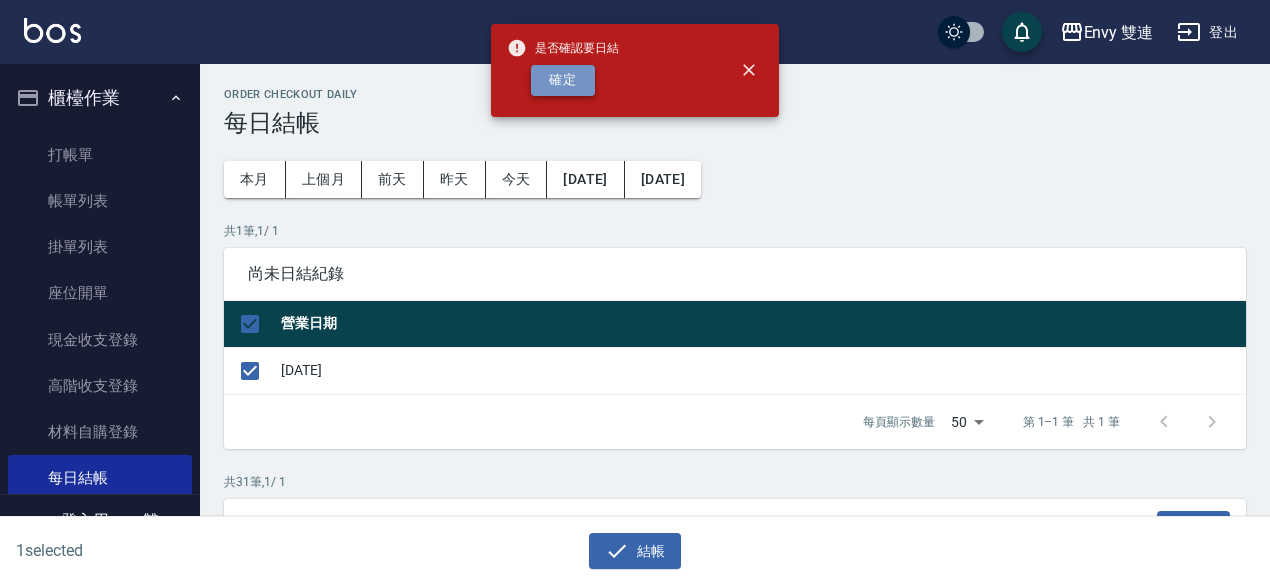 click on "確定" at bounding box center [563, 80] 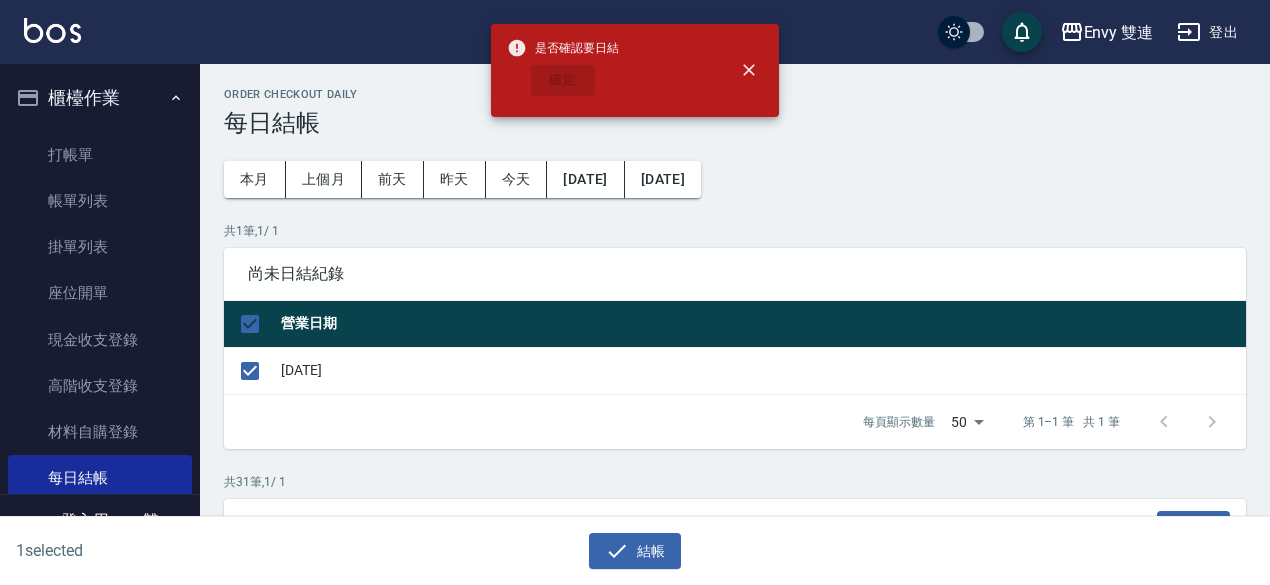 checkbox on "false" 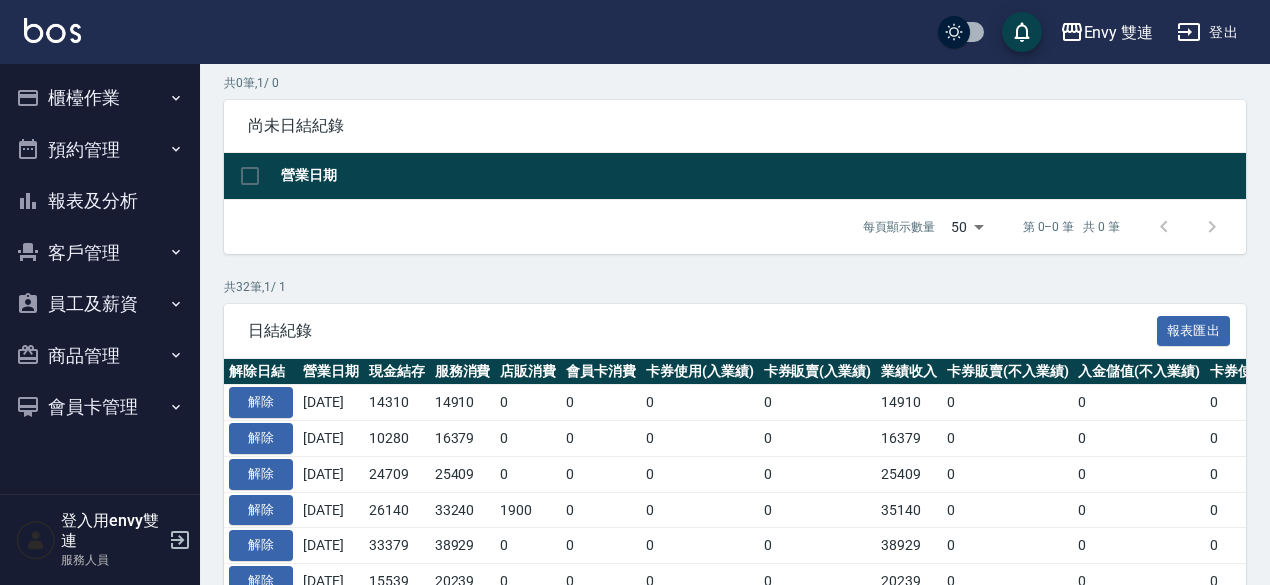 scroll, scrollTop: 164, scrollLeft: 0, axis: vertical 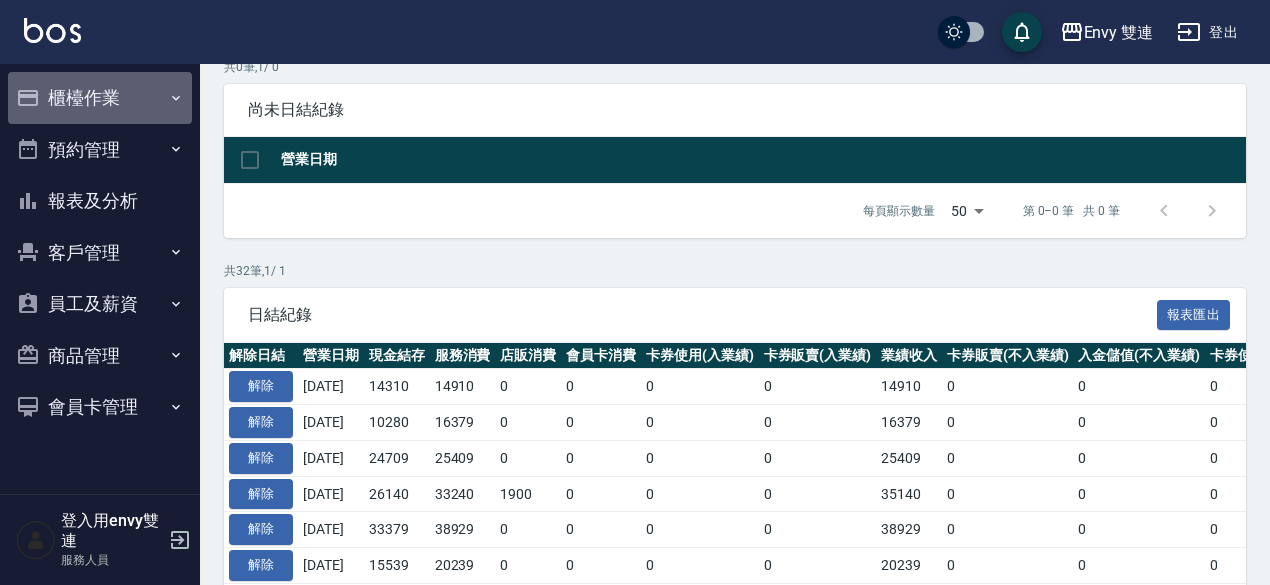 click on "櫃檯作業" at bounding box center (100, 98) 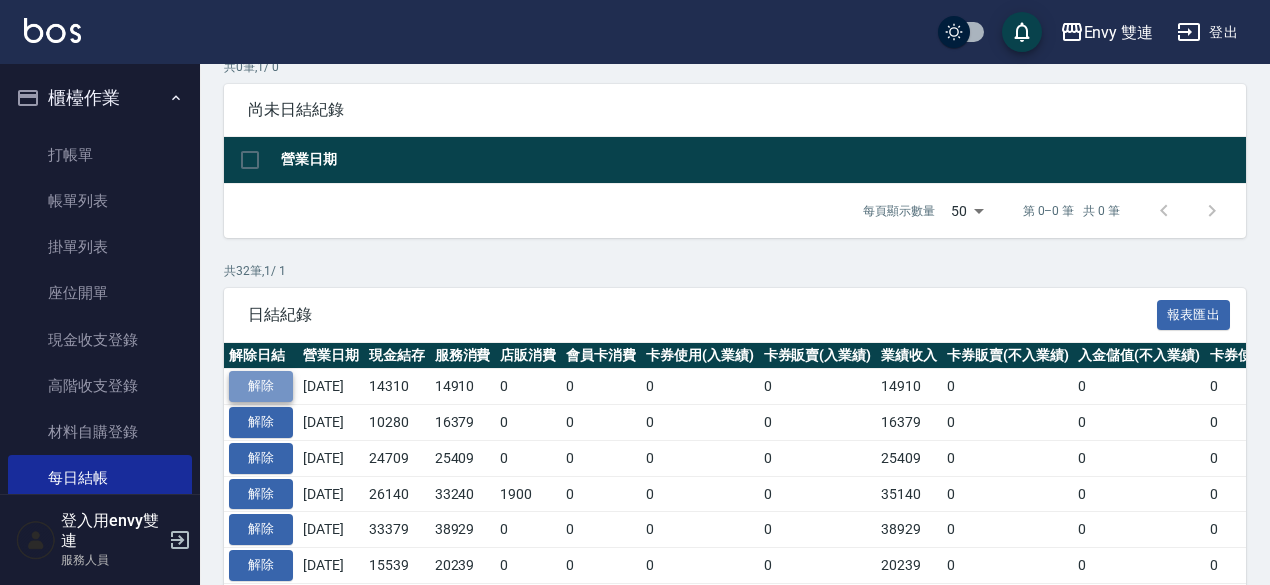 click on "解除" at bounding box center [261, 386] 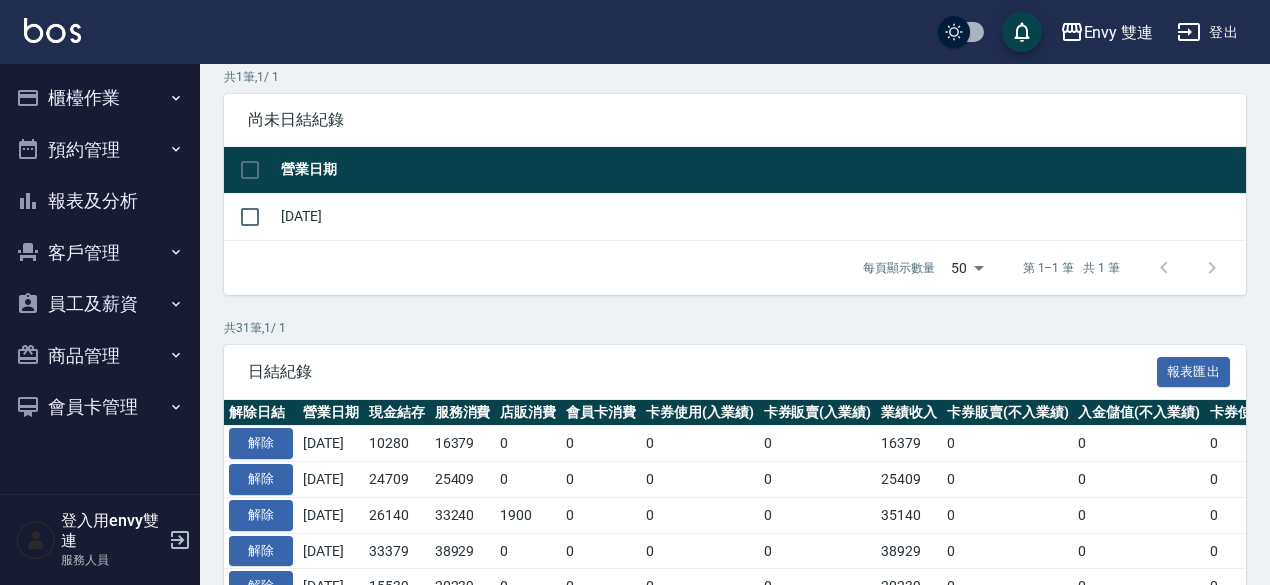 scroll, scrollTop: 154, scrollLeft: 0, axis: vertical 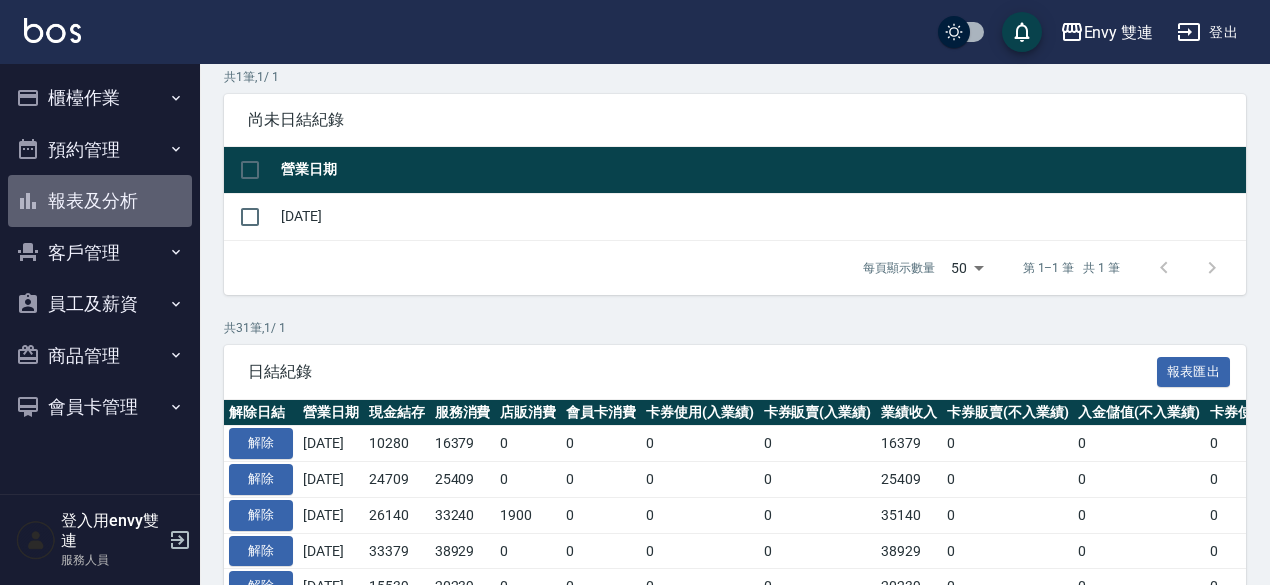 click on "報表及分析" at bounding box center (100, 201) 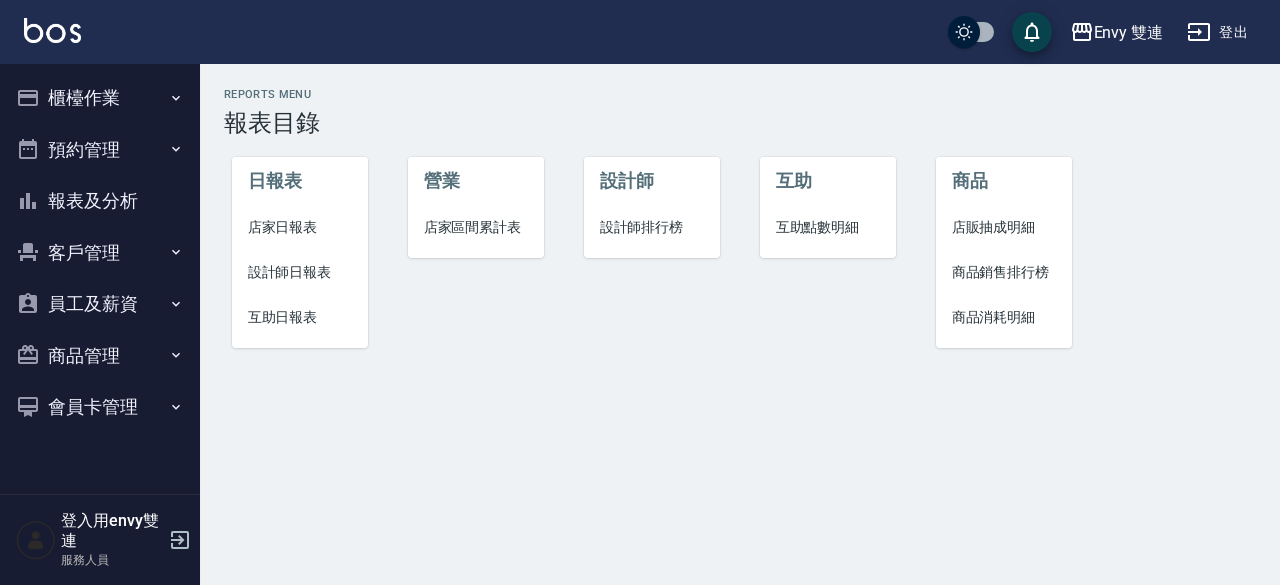 click on "櫃檯作業" at bounding box center (100, 98) 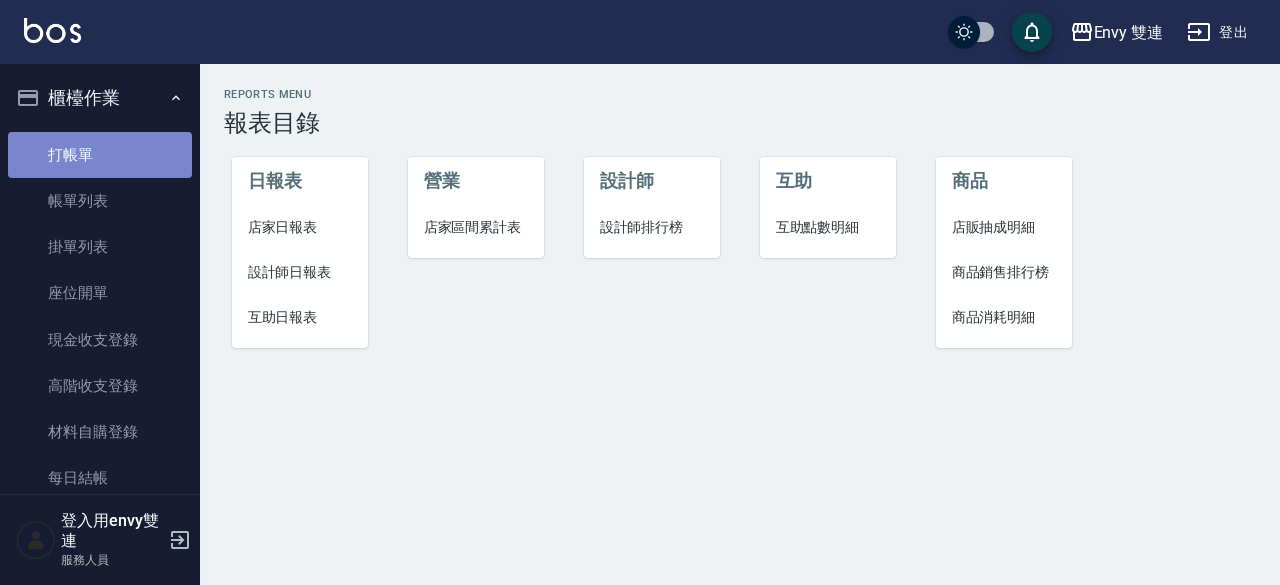 click on "打帳單" at bounding box center [100, 155] 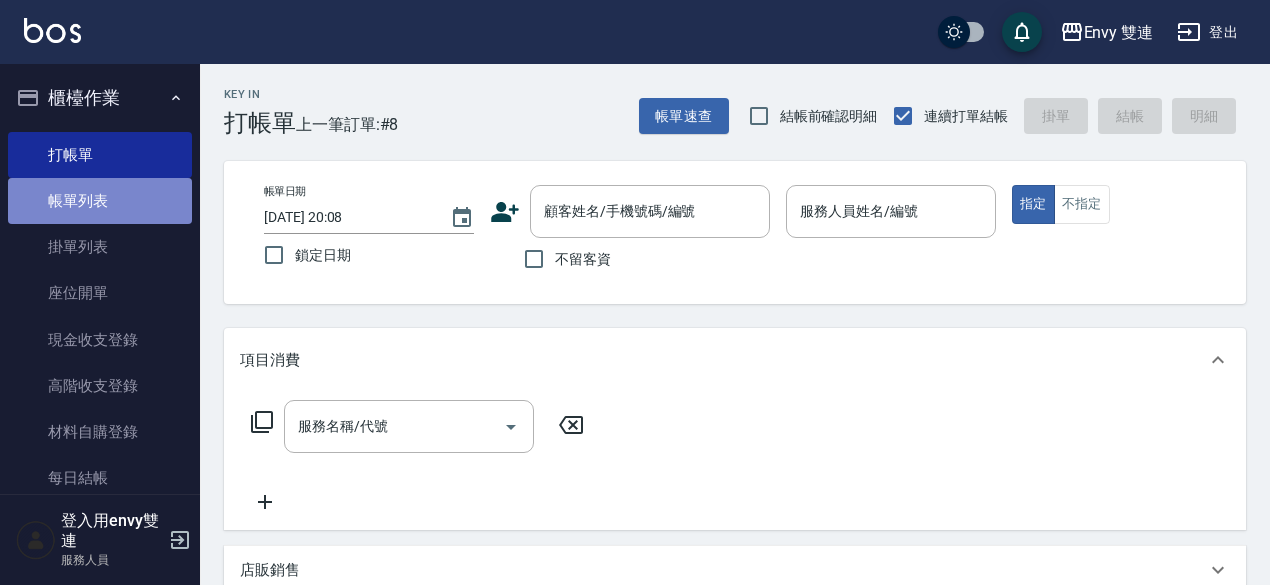 click on "帳單列表" at bounding box center (100, 201) 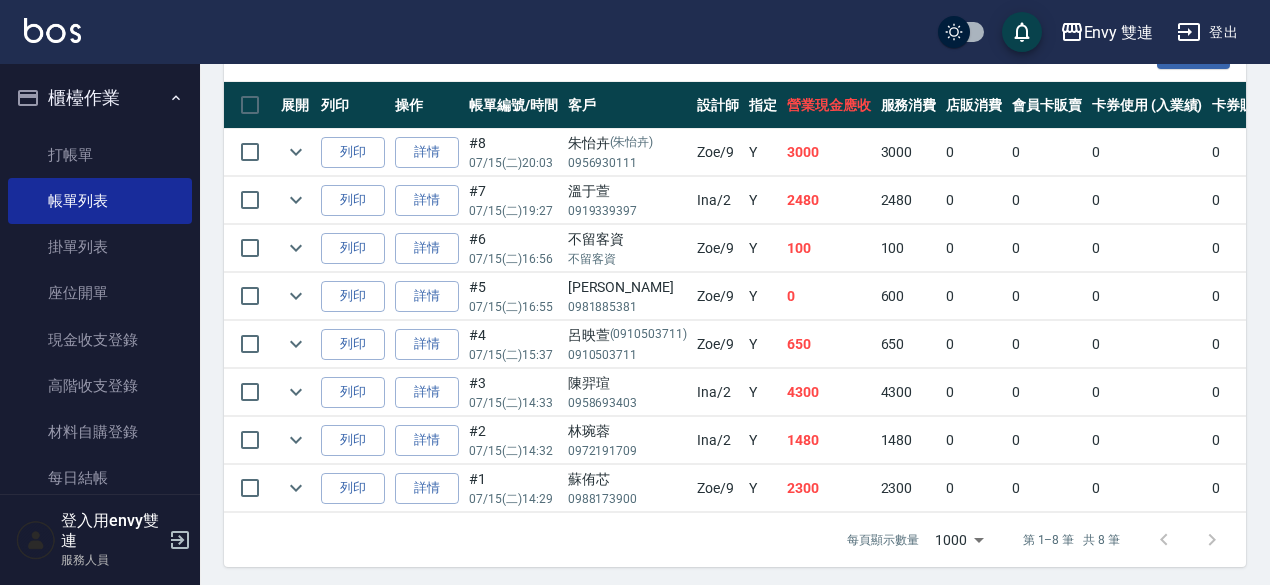 scroll, scrollTop: 551, scrollLeft: 0, axis: vertical 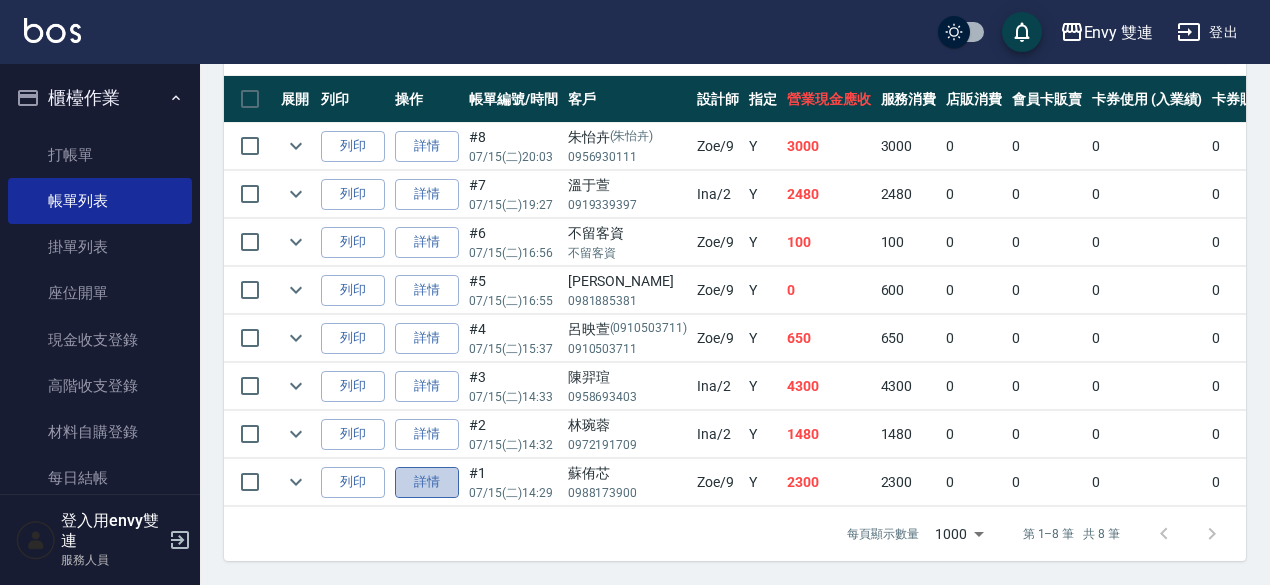 click on "詳情" at bounding box center (427, 482) 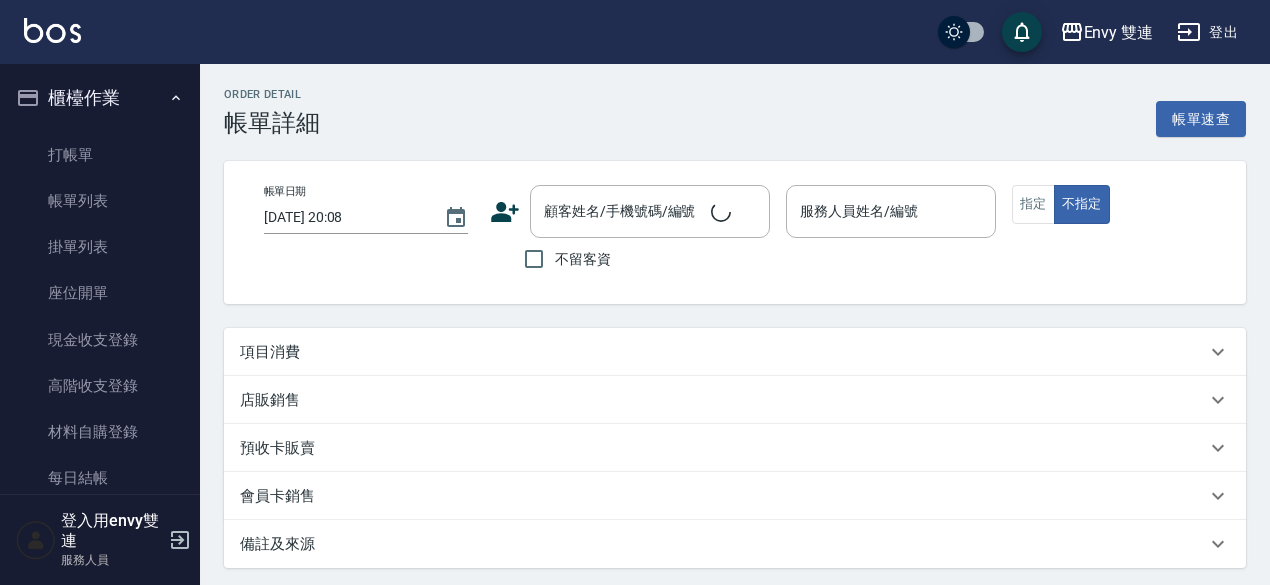 type on "[DATE] 14:29" 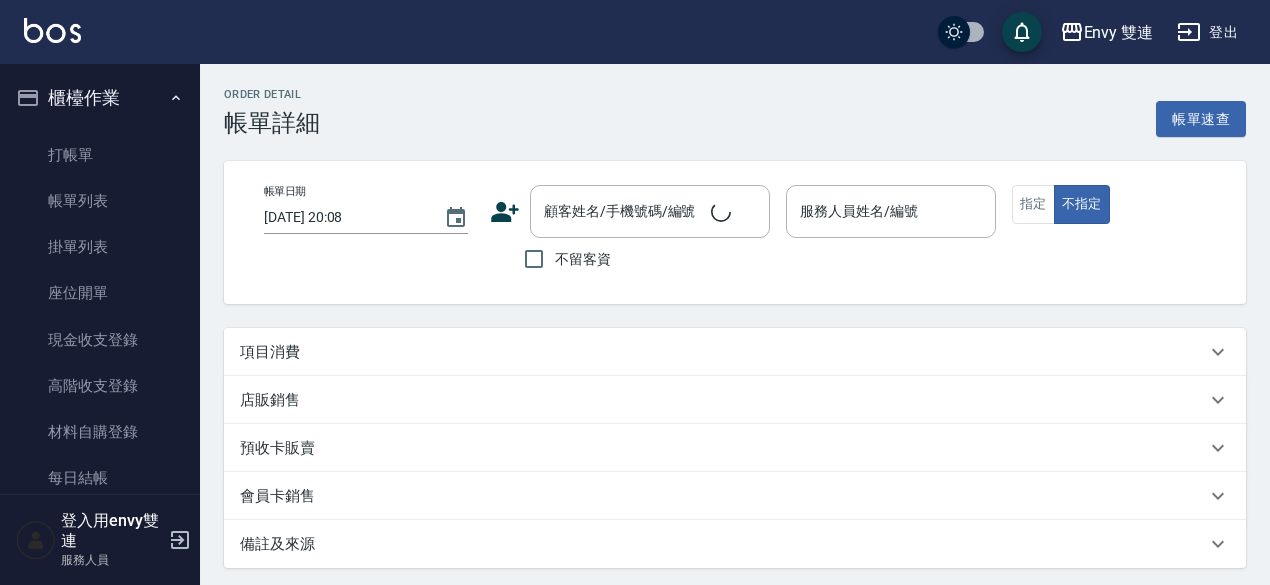 type on "Zoe-9" 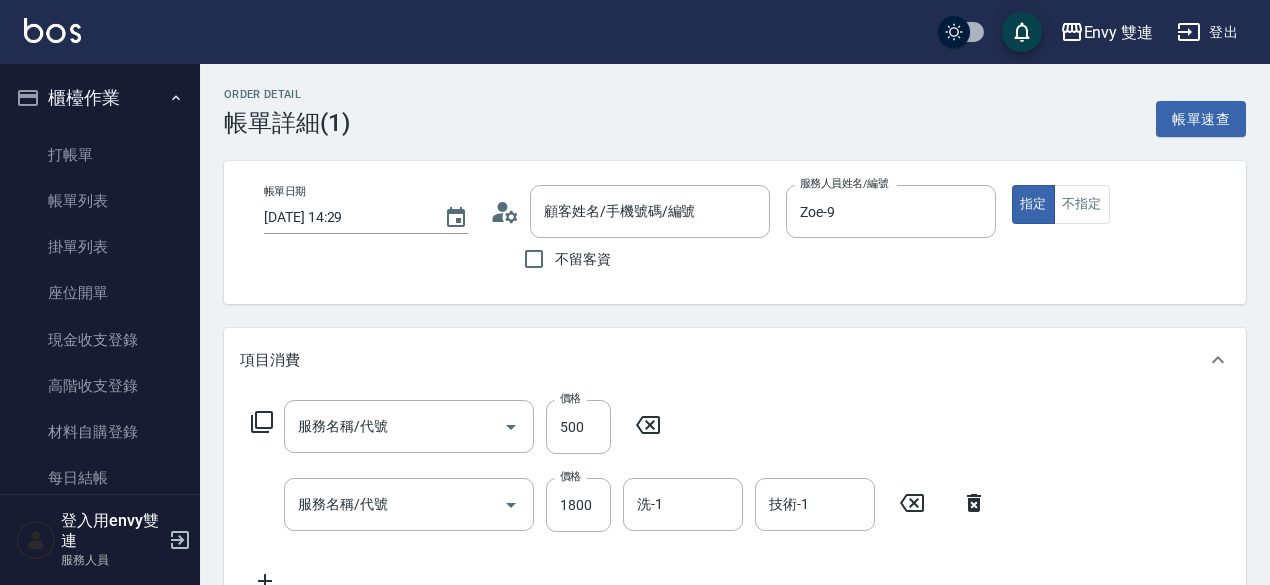type on "蘇侑芯/0988173900/" 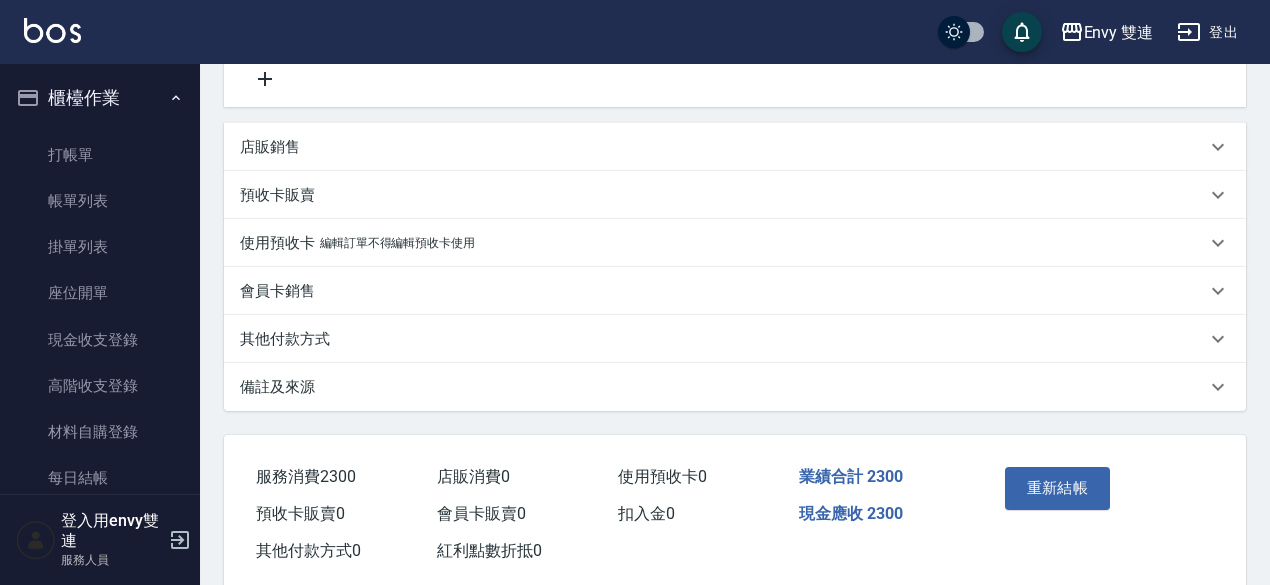 scroll, scrollTop: 542, scrollLeft: 0, axis: vertical 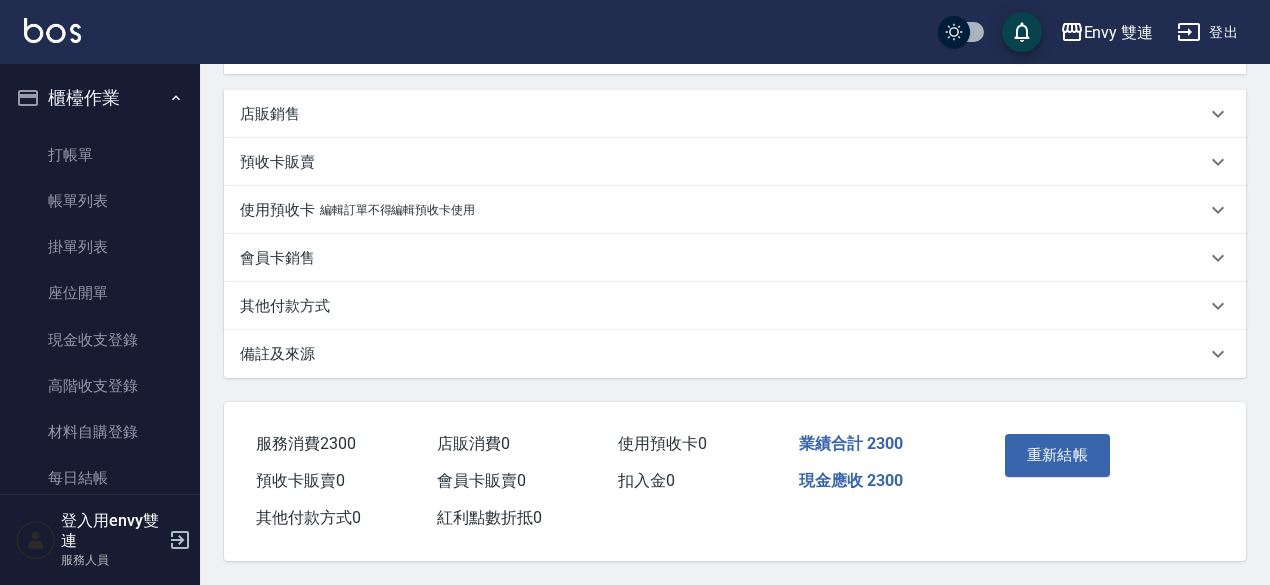 click on "其他付款方式" at bounding box center [723, 306] 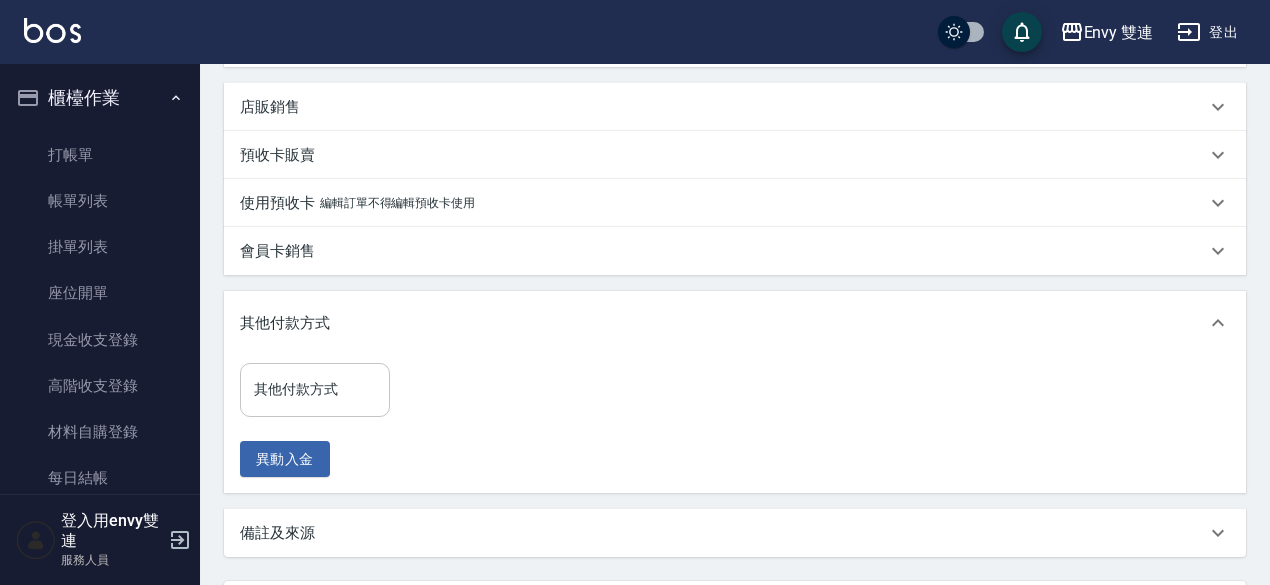 click on "其他付款方式" at bounding box center (315, 389) 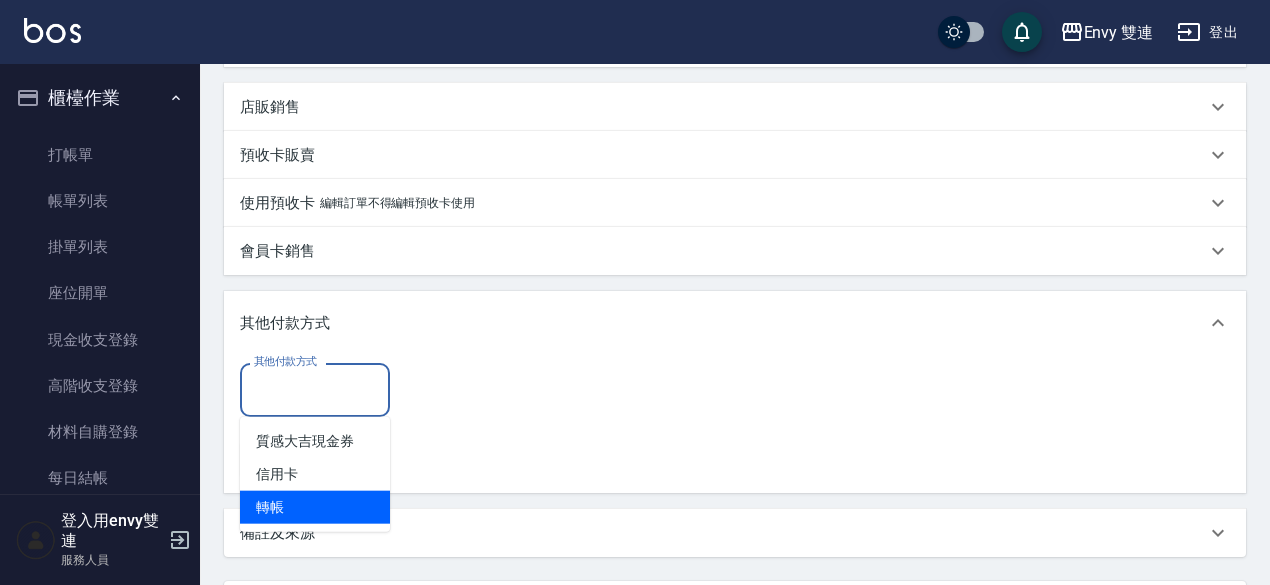 click on "轉帳" at bounding box center [315, 507] 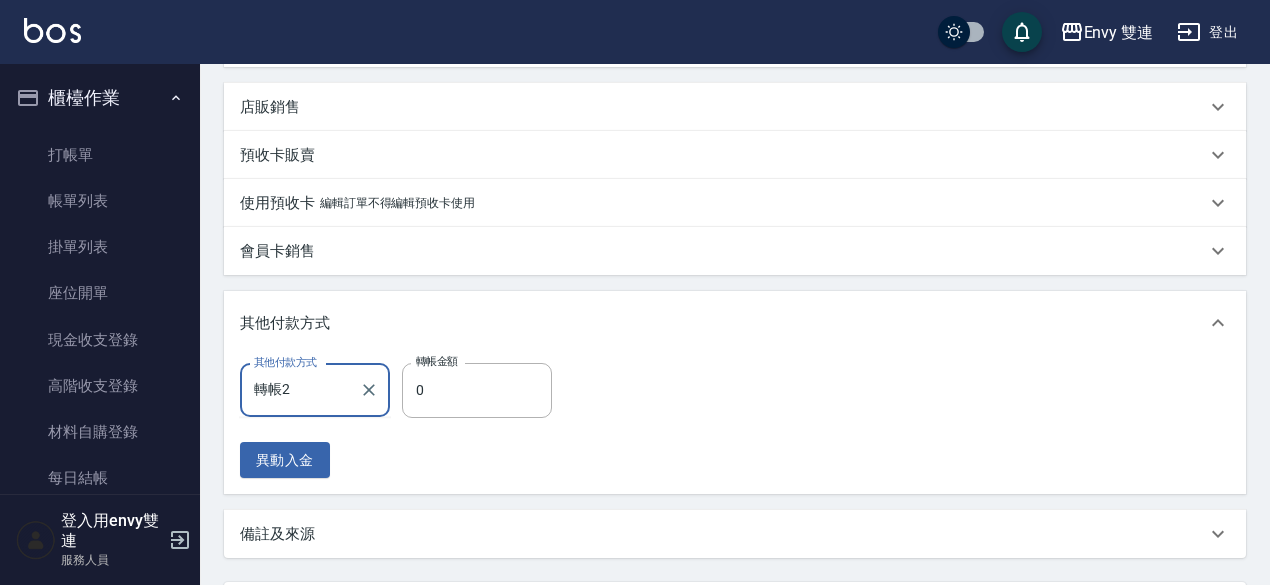 type on "轉帳" 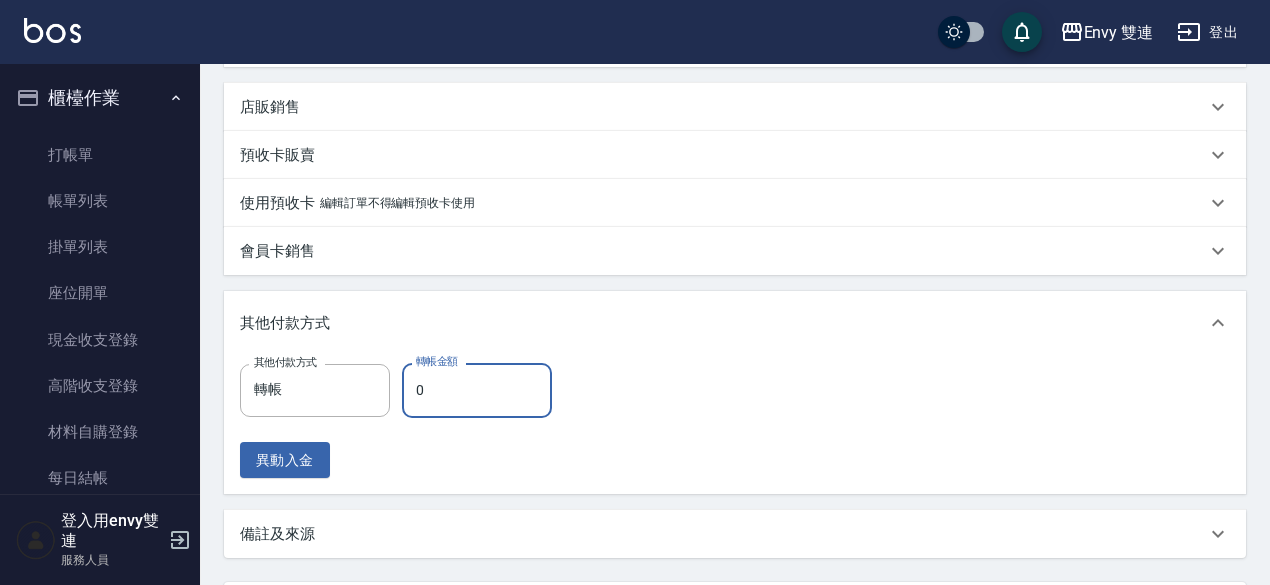 click on "0" at bounding box center [477, 390] 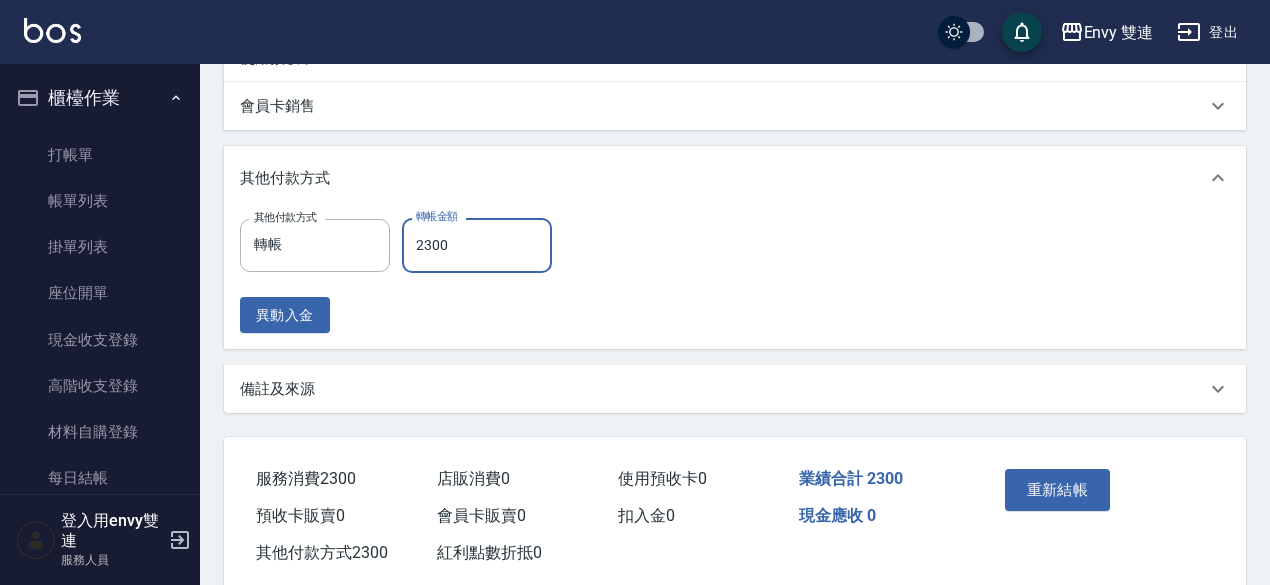 scroll, scrollTop: 728, scrollLeft: 0, axis: vertical 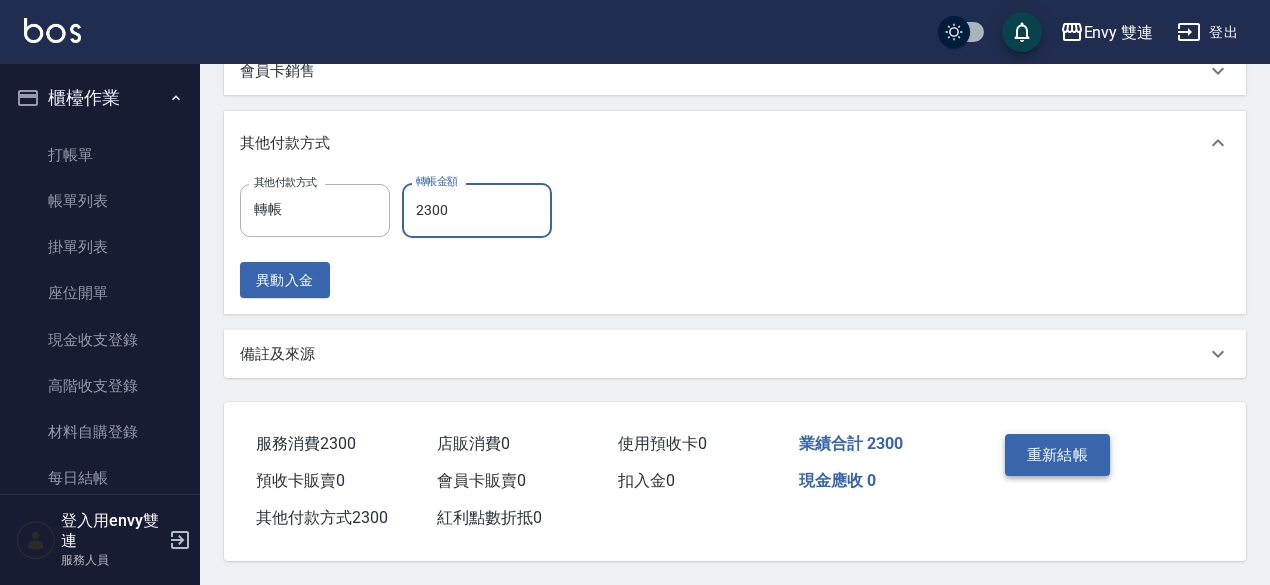 type on "2300" 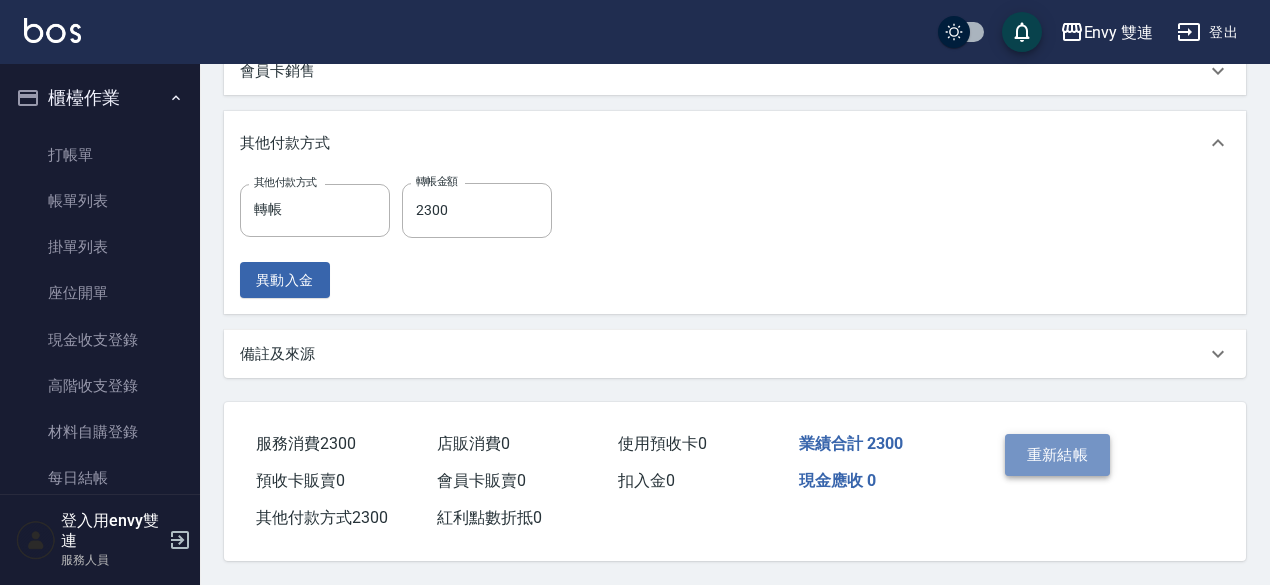 click on "重新結帳" at bounding box center [1058, 455] 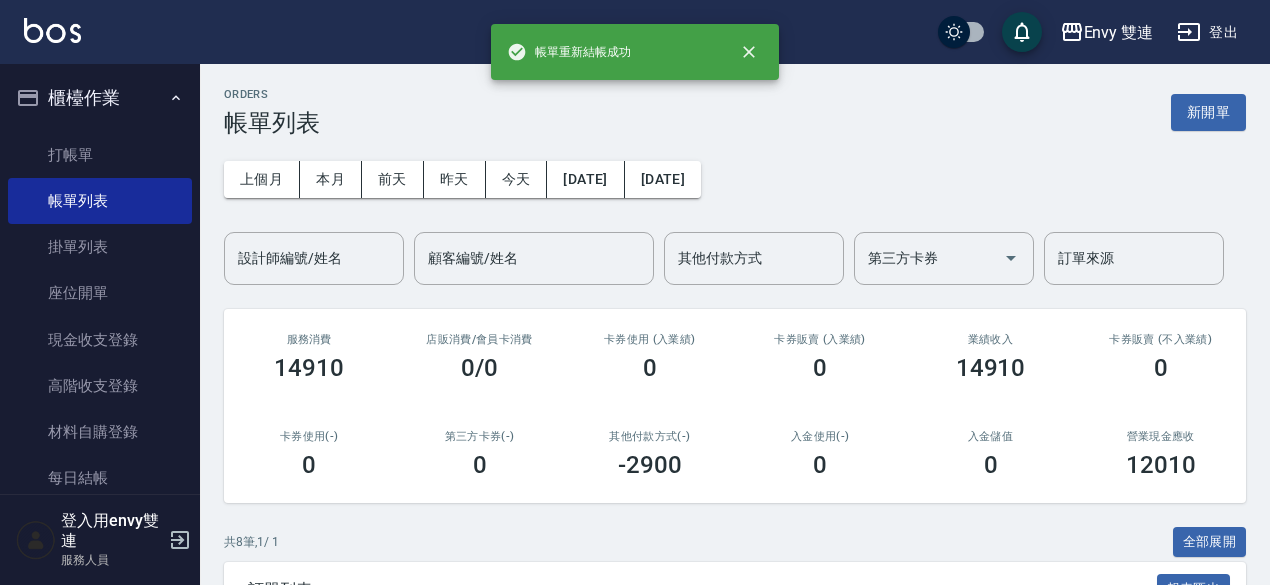 scroll, scrollTop: 2, scrollLeft: 0, axis: vertical 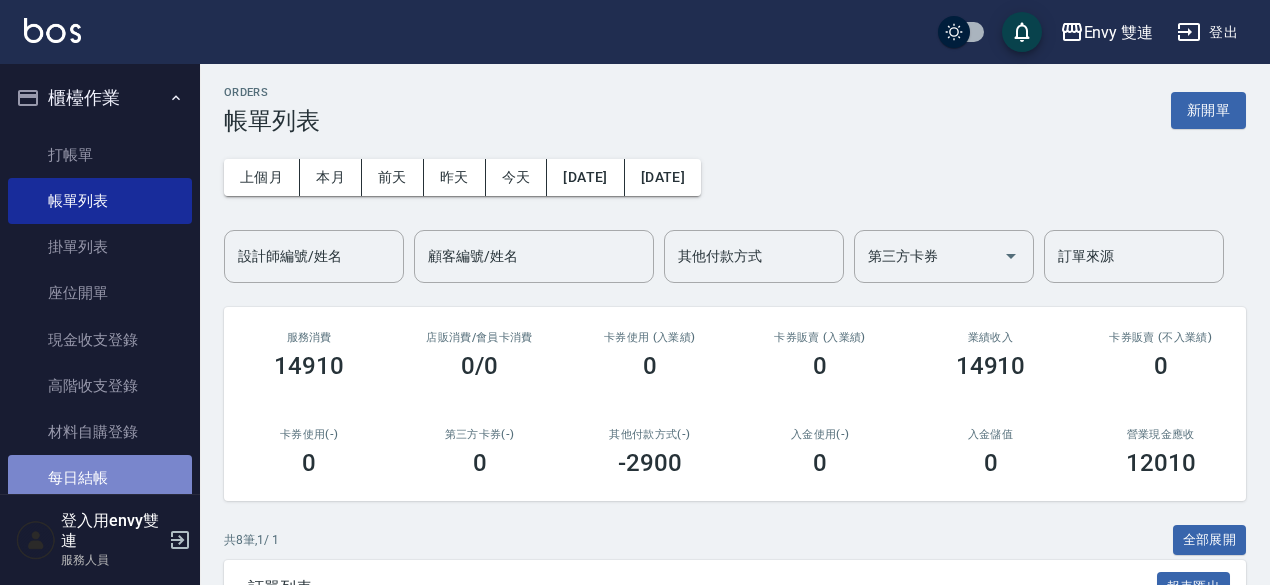click on "每日結帳" at bounding box center (100, 478) 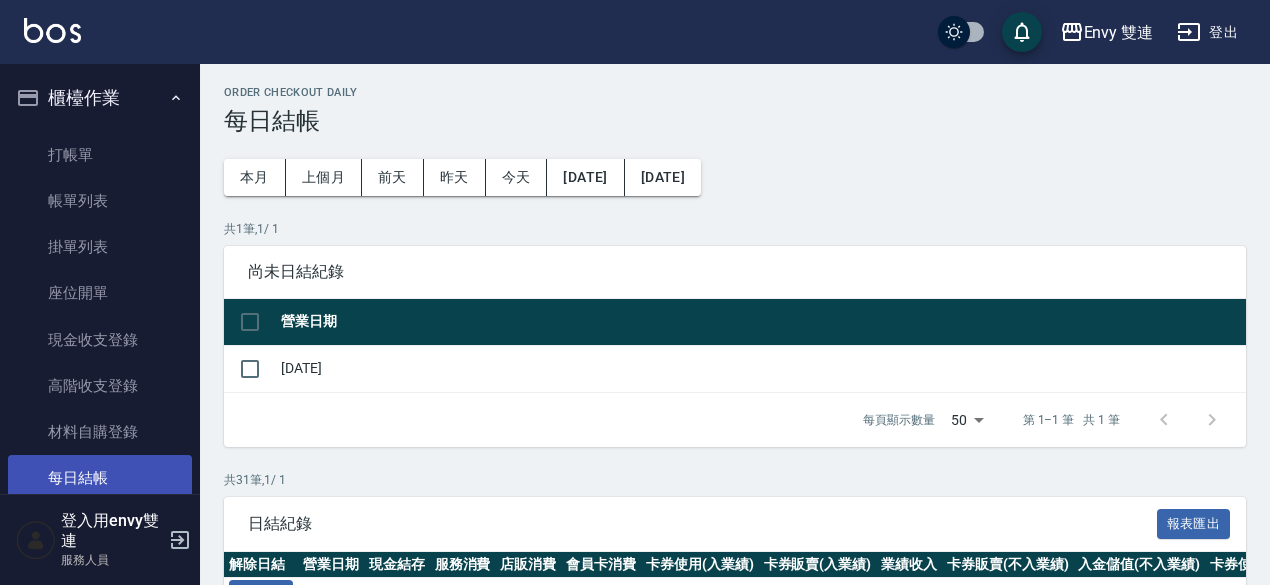 scroll, scrollTop: 0, scrollLeft: 0, axis: both 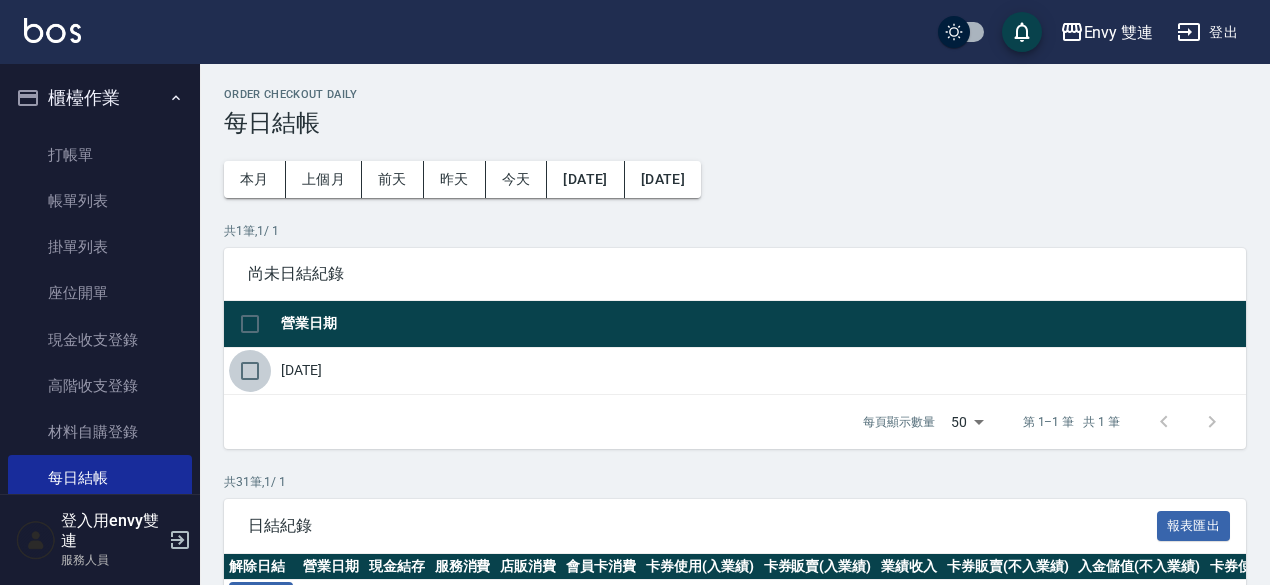 click at bounding box center [250, 371] 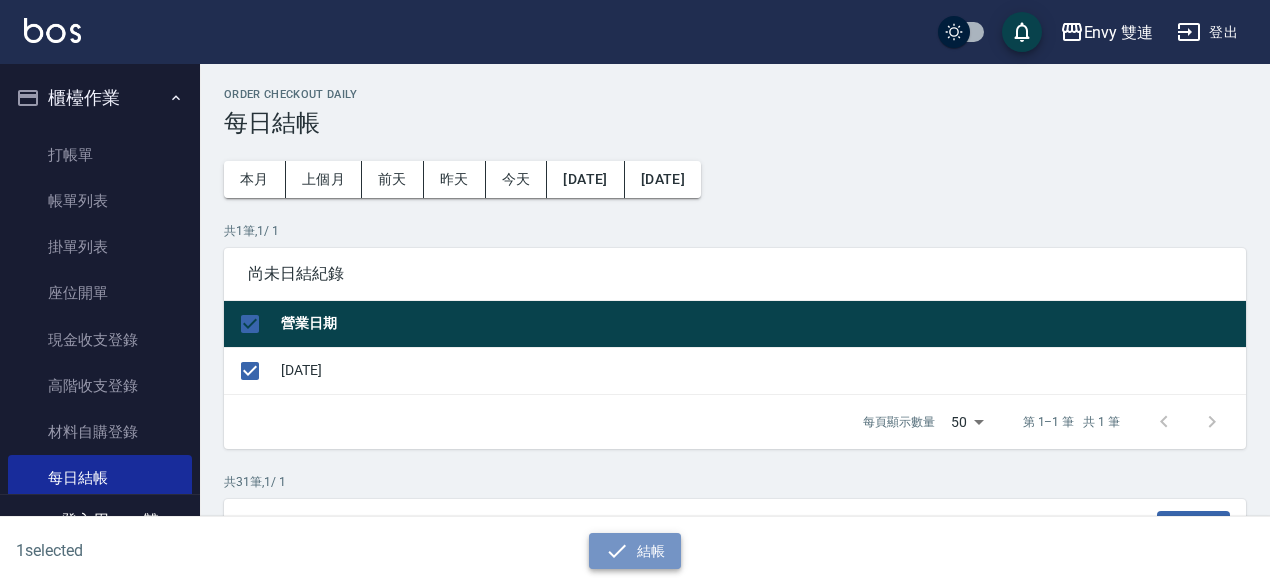click 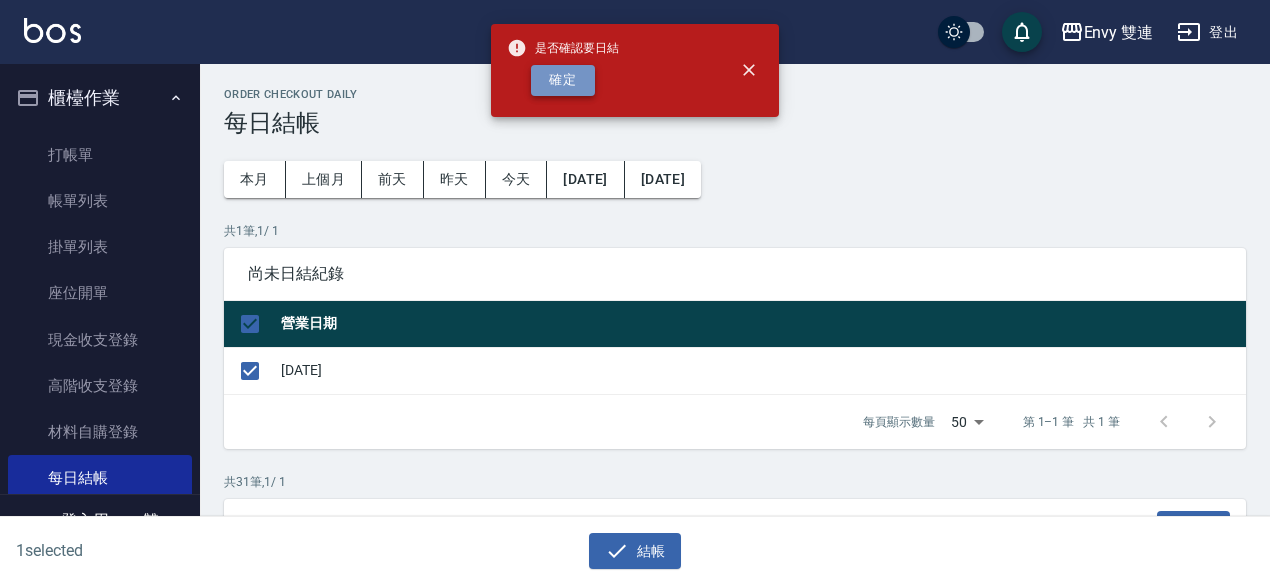 click on "確定" at bounding box center [563, 80] 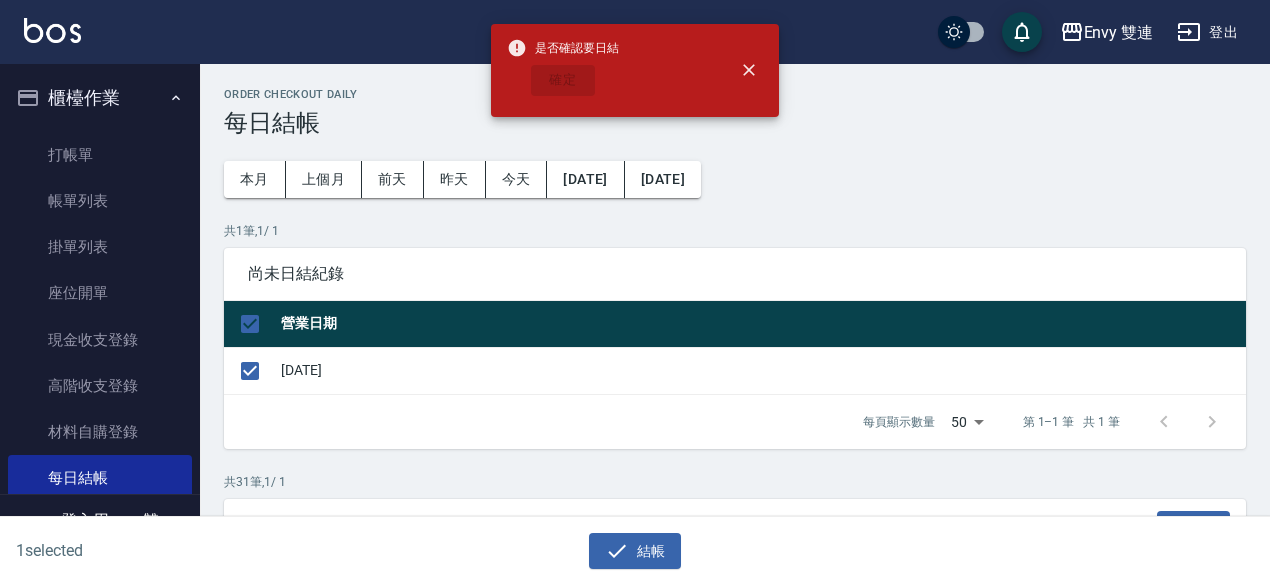 checkbox on "false" 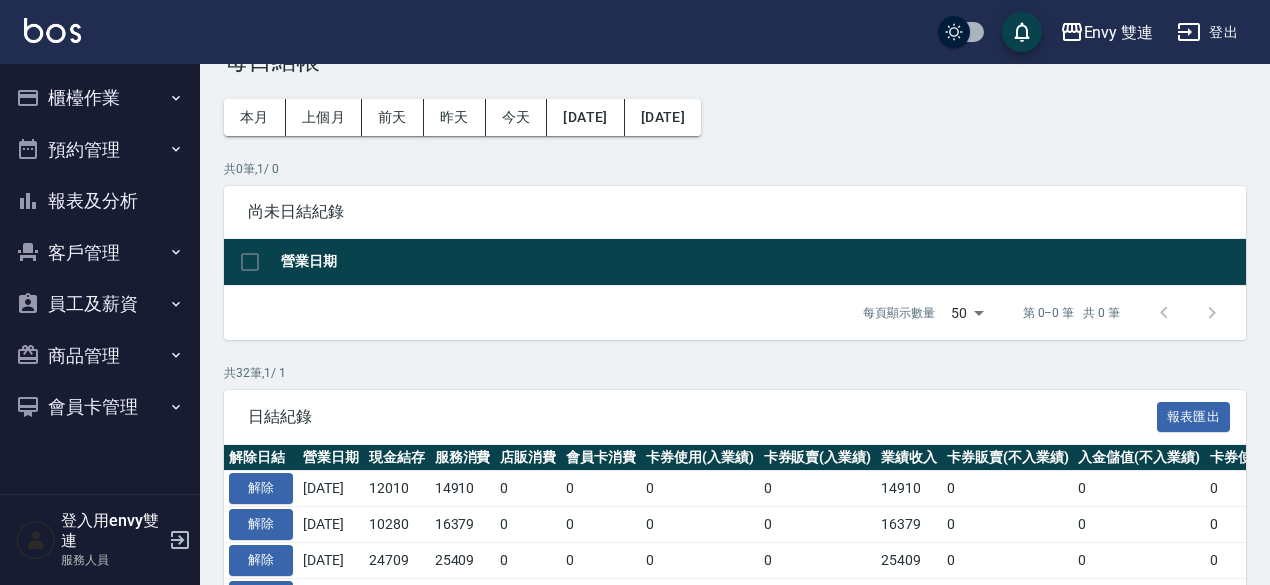scroll, scrollTop: 63, scrollLeft: 0, axis: vertical 